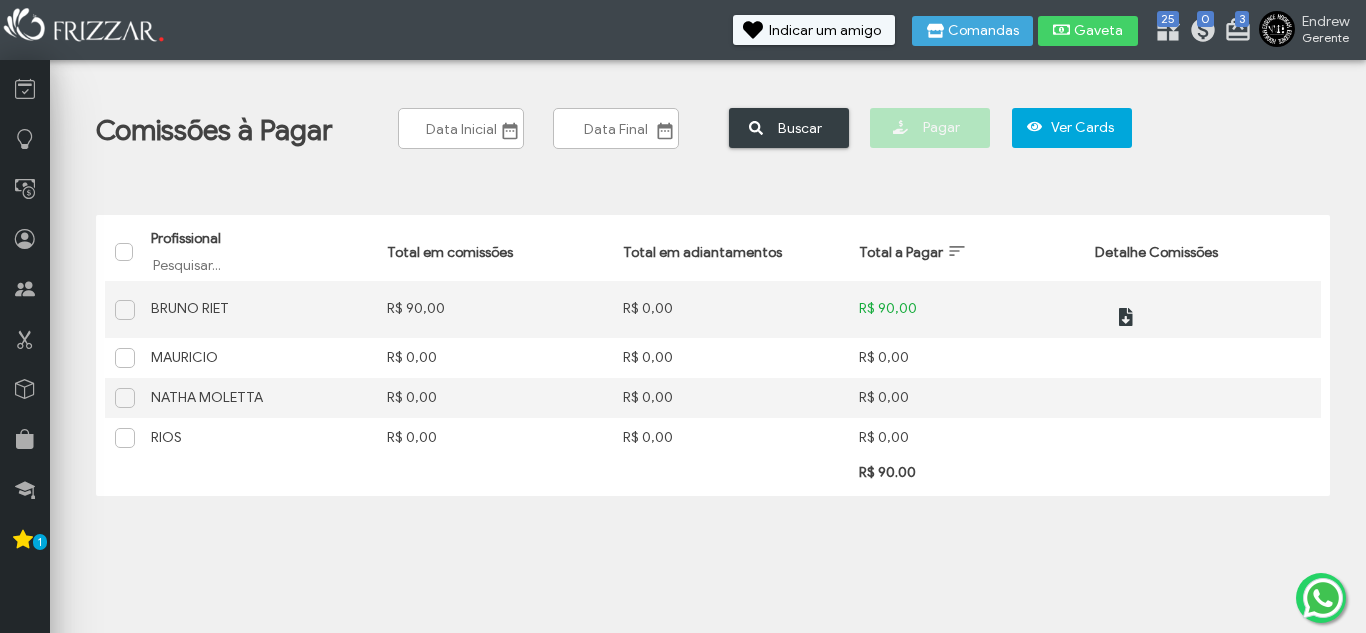 scroll, scrollTop: 0, scrollLeft: 0, axis: both 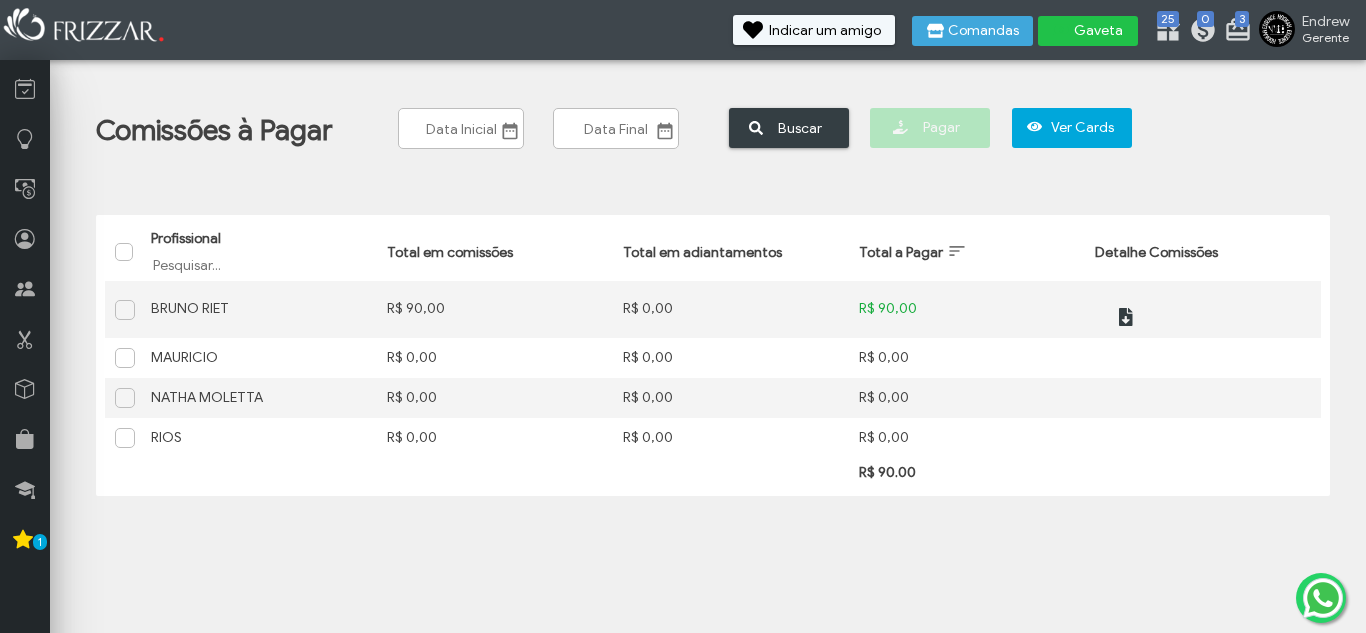 click at bounding box center (1062, 30) 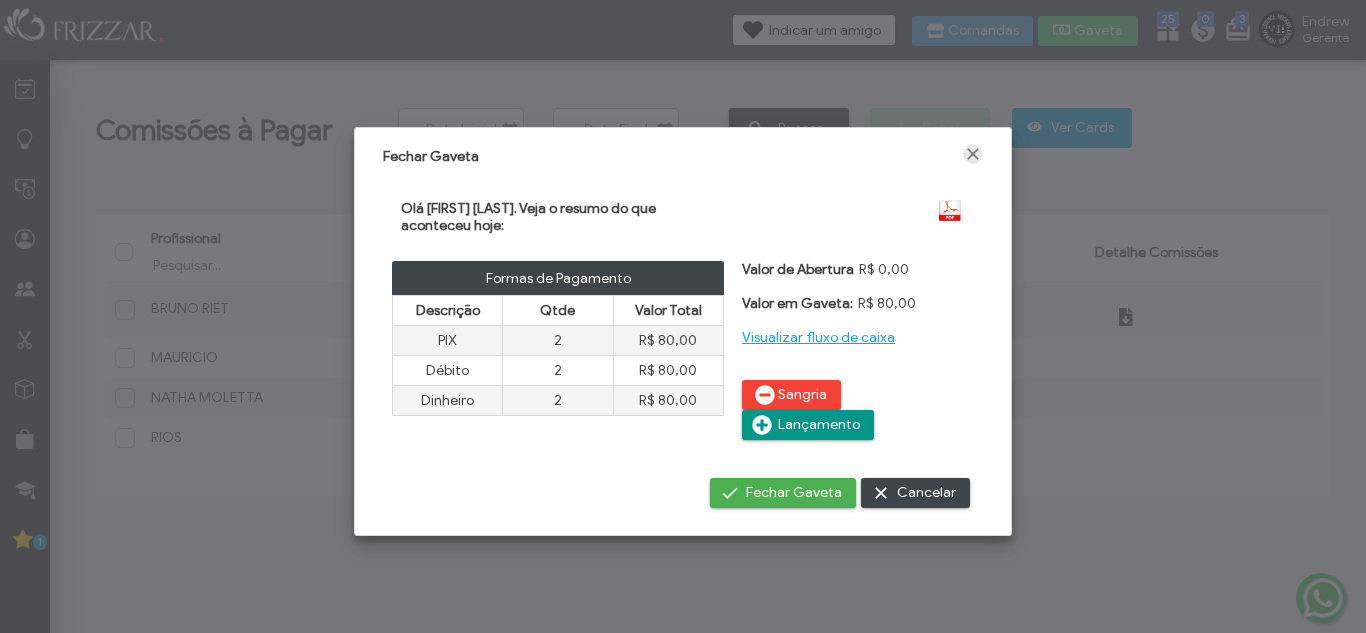 click at bounding box center [973, 154] 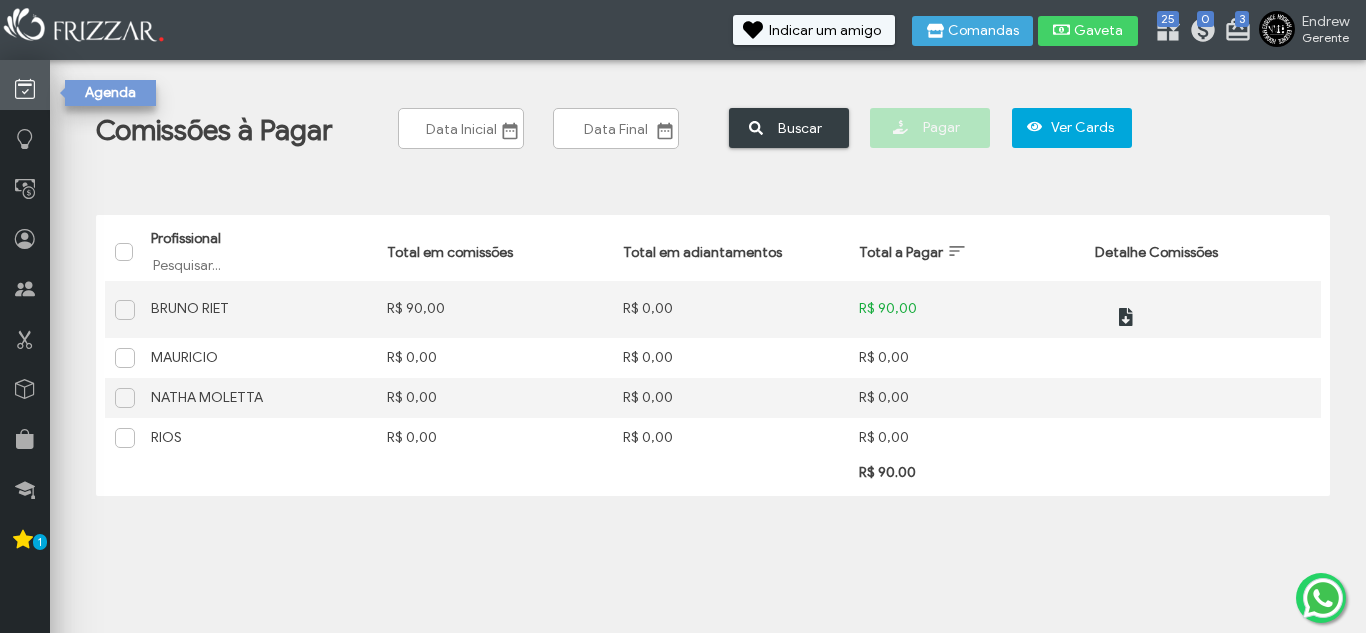 click at bounding box center (25, 89) 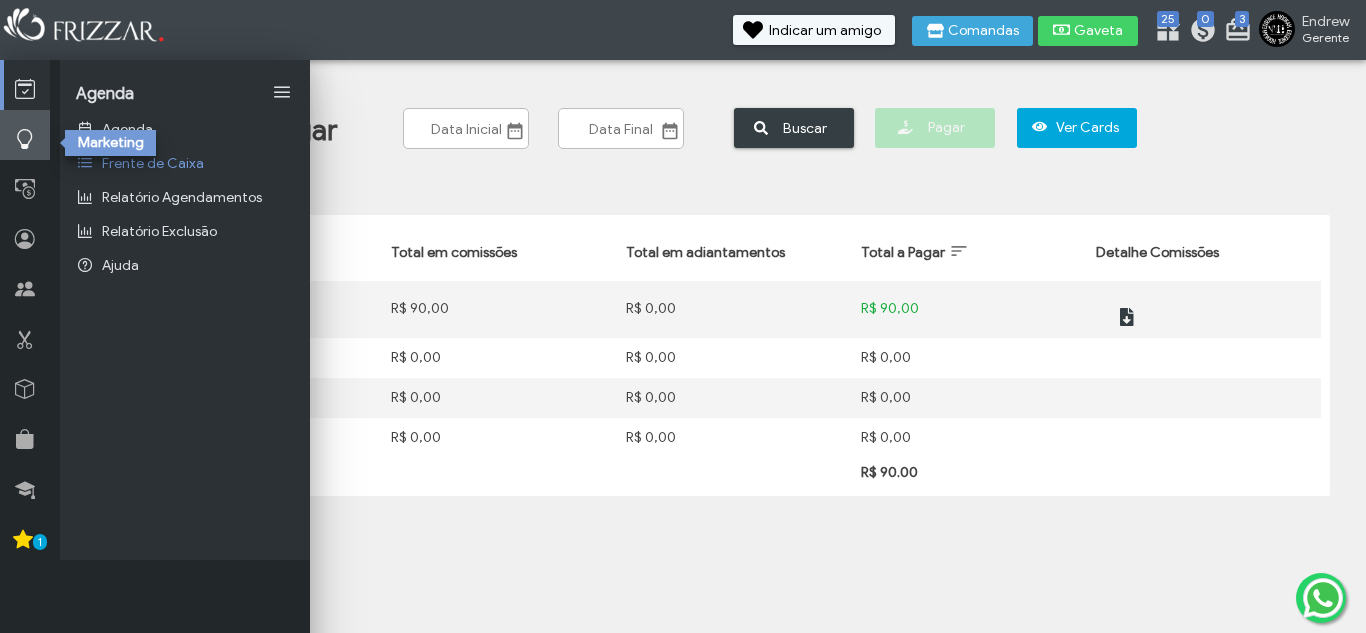 click at bounding box center [25, 139] 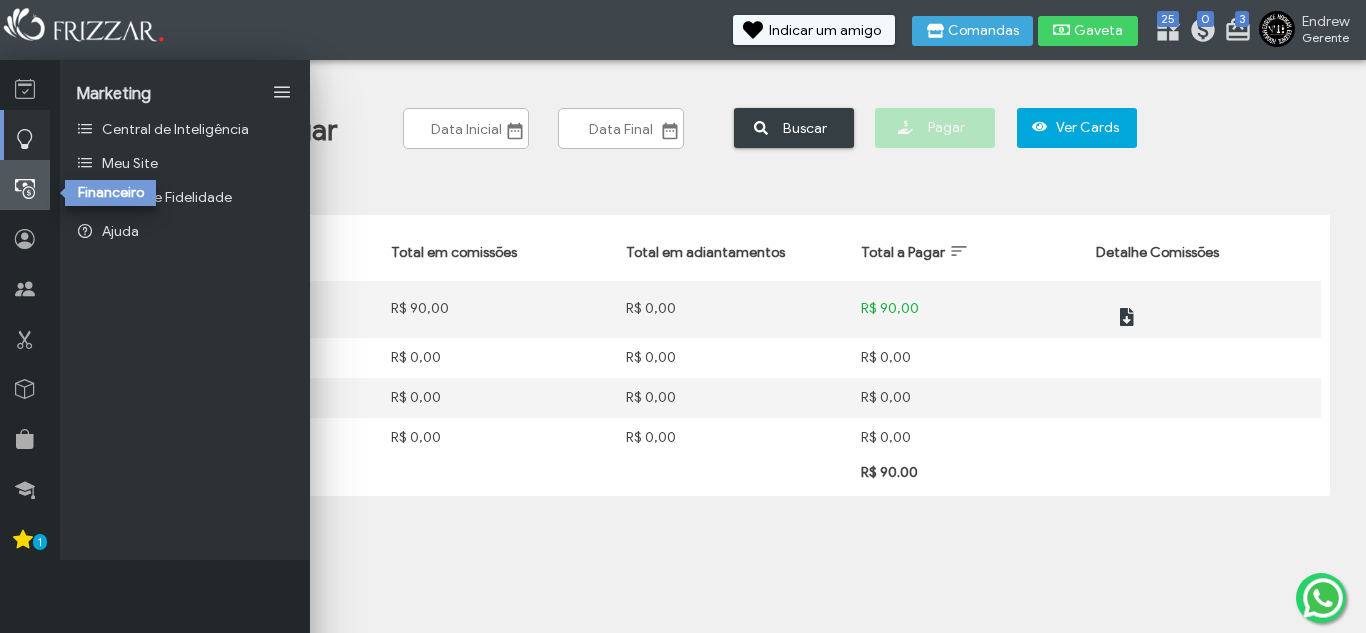 click at bounding box center [25, 189] 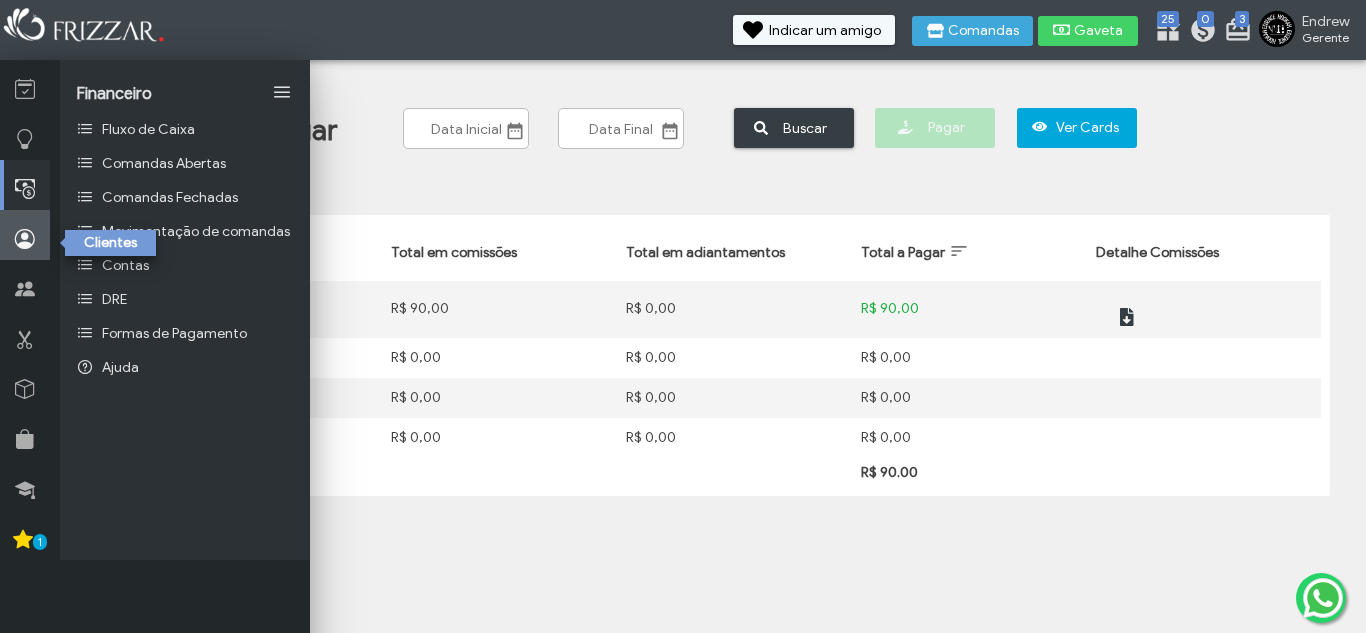 click at bounding box center (25, 239) 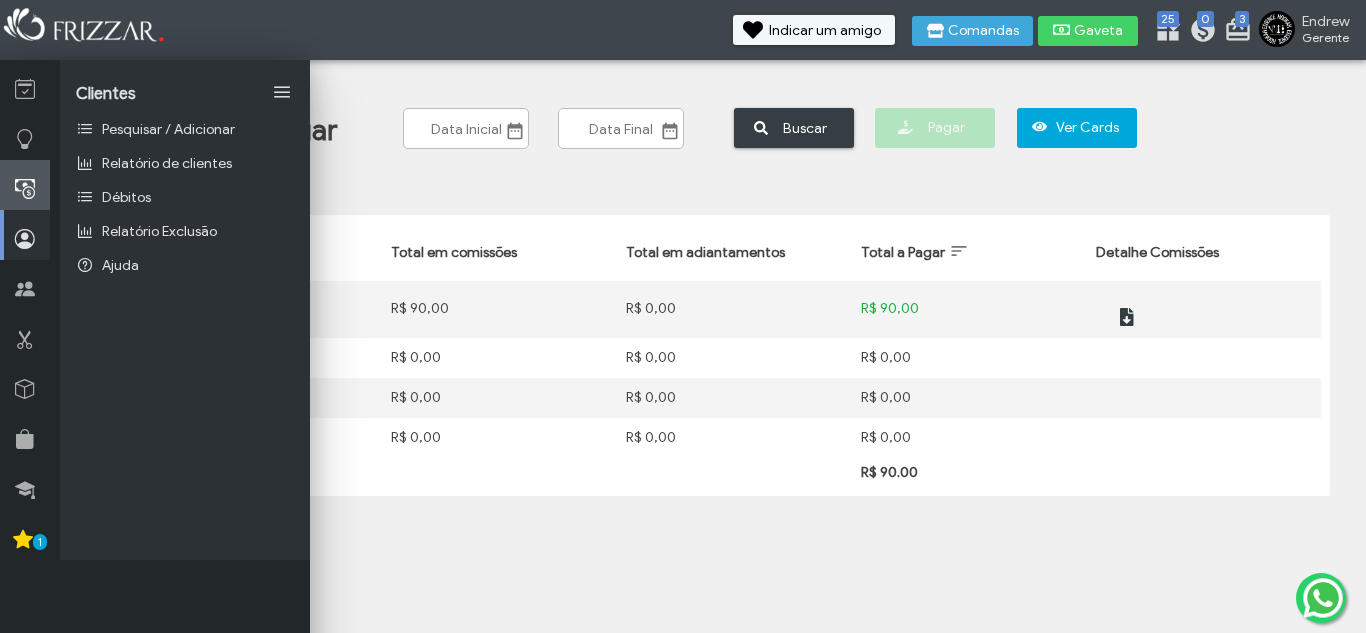 click at bounding box center [25, 189] 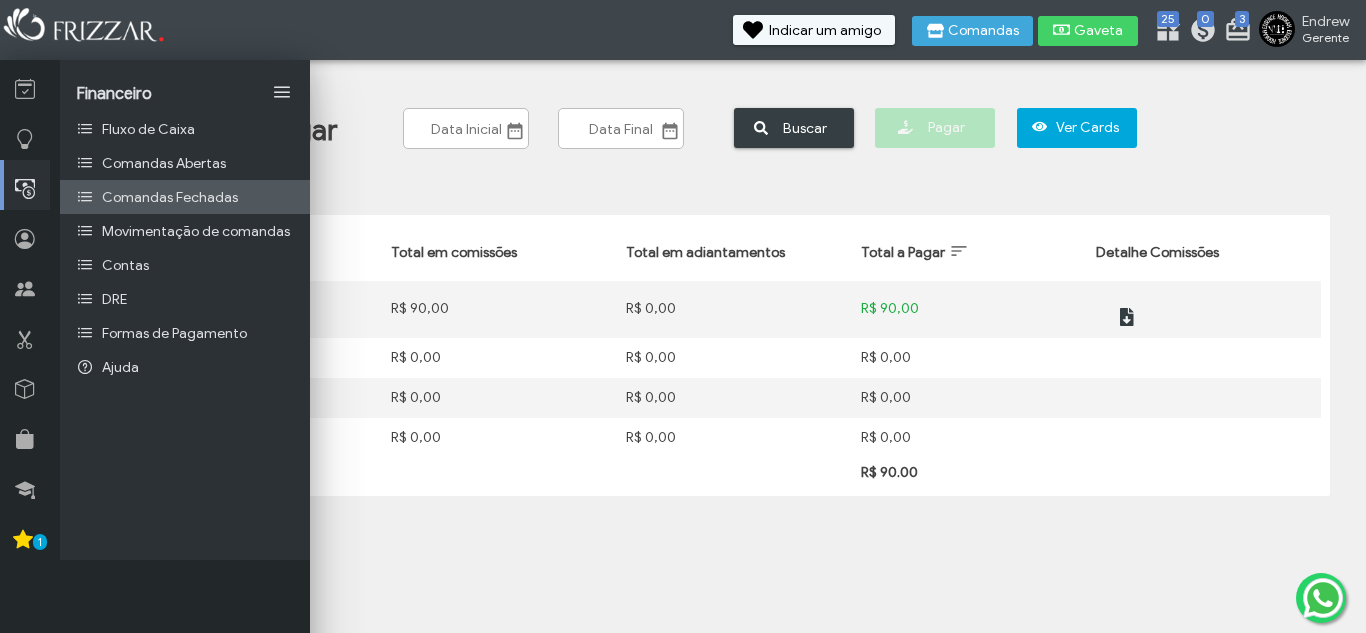 click on "Comandas Fechadas" at bounding box center [170, 197] 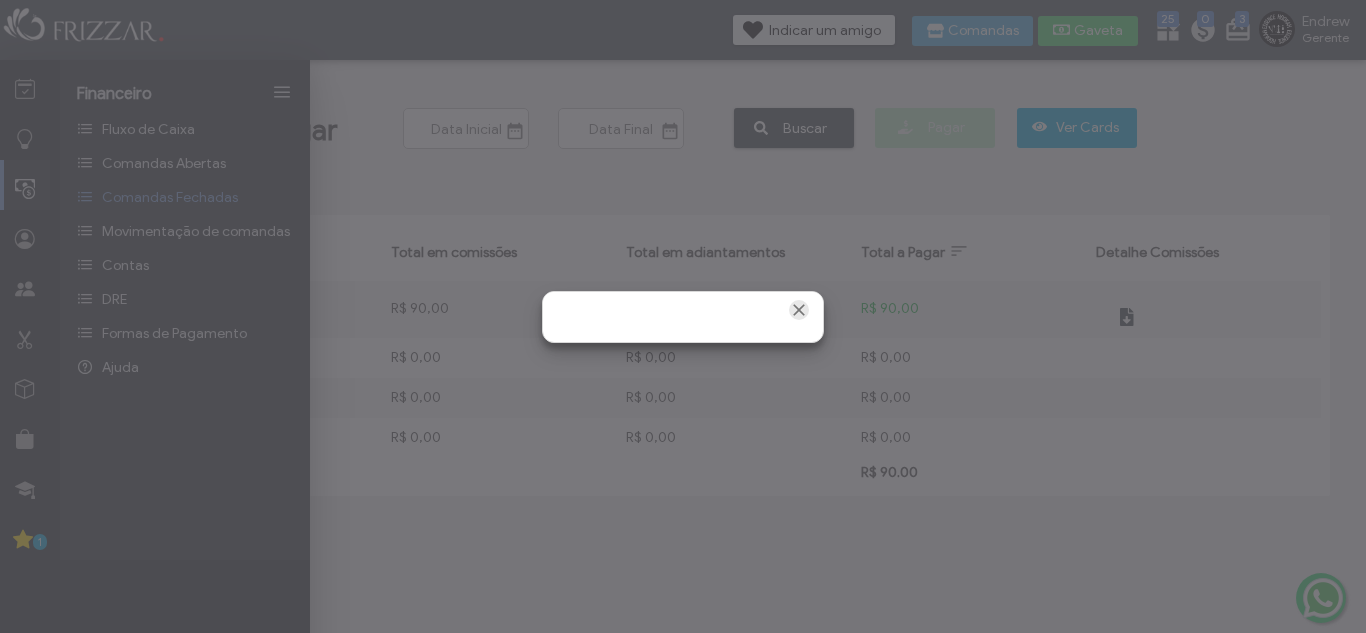 click at bounding box center (799, 310) 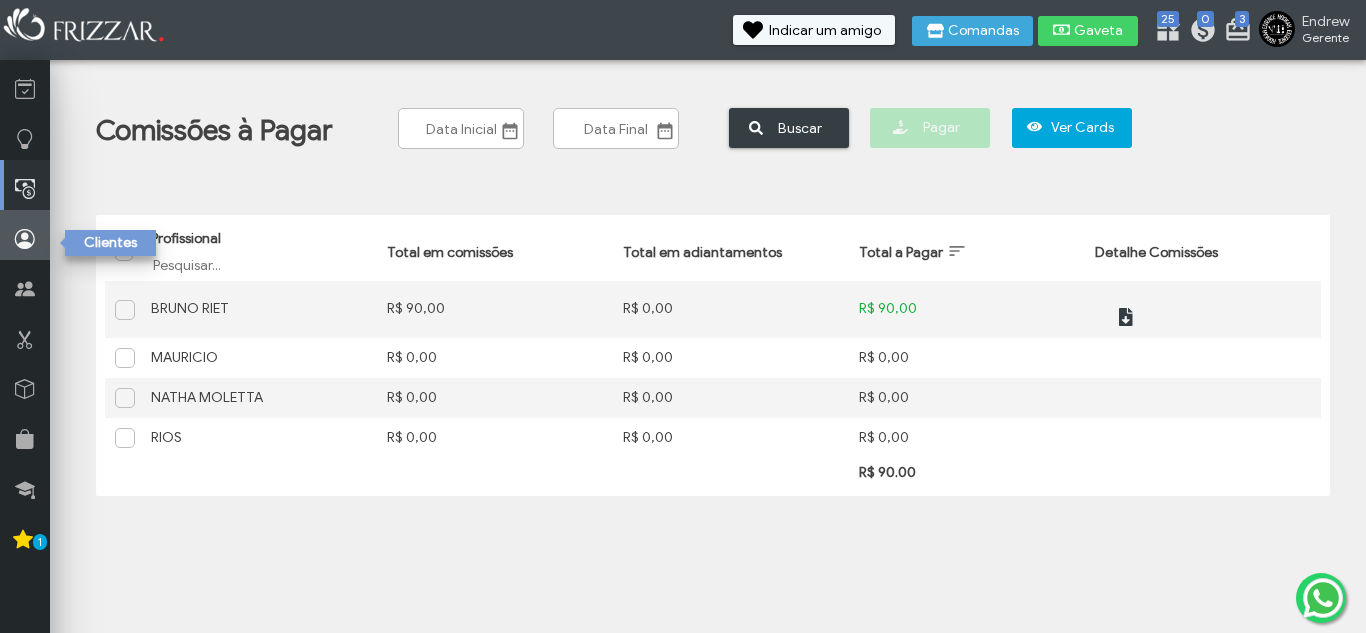 click at bounding box center (25, 235) 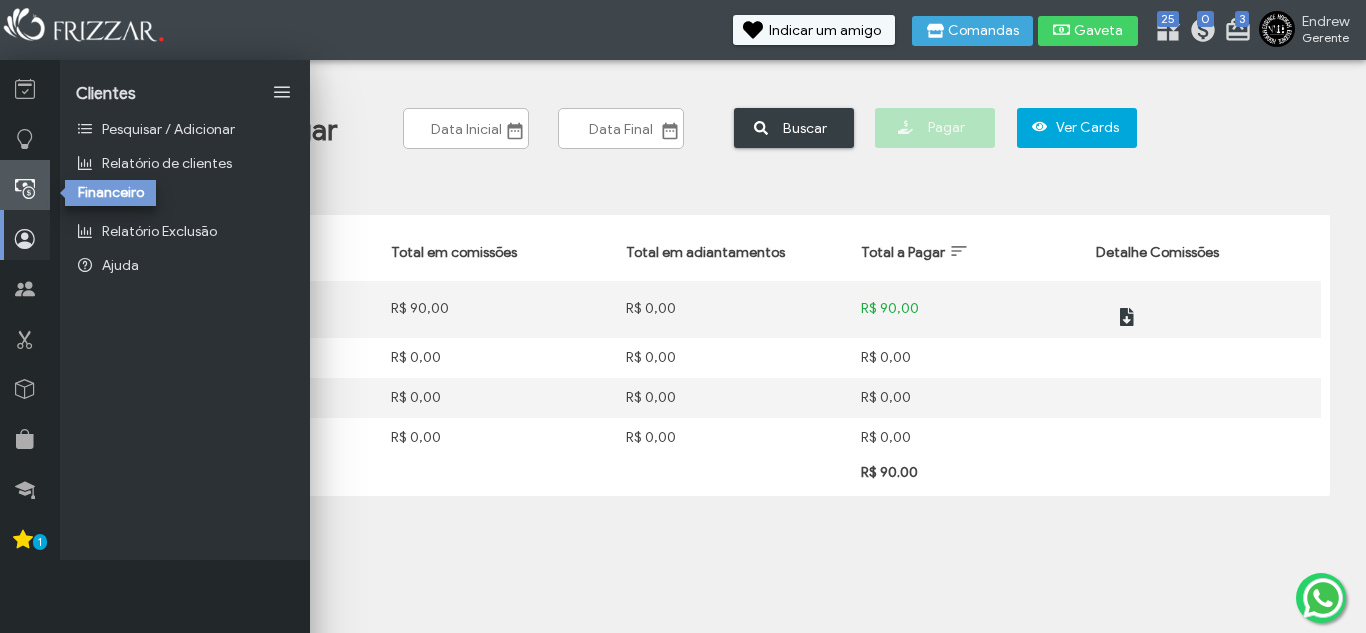 click at bounding box center (25, 189) 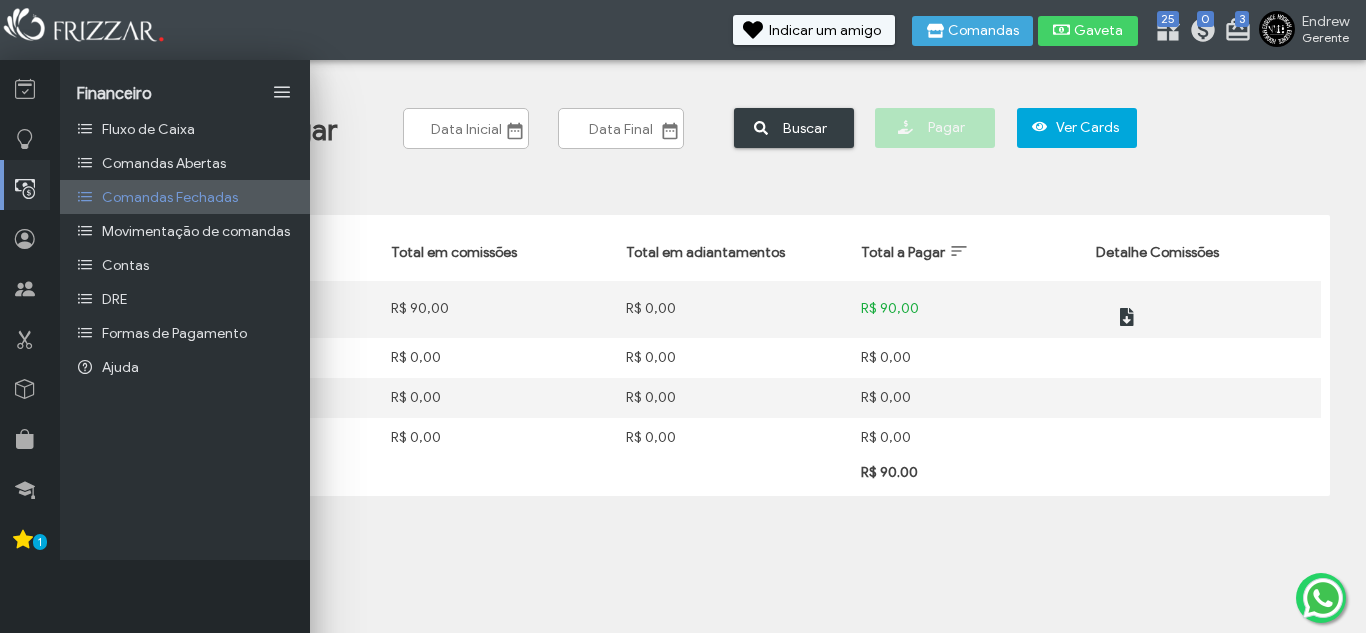 click on "Comandas Fechadas" at bounding box center [170, 197] 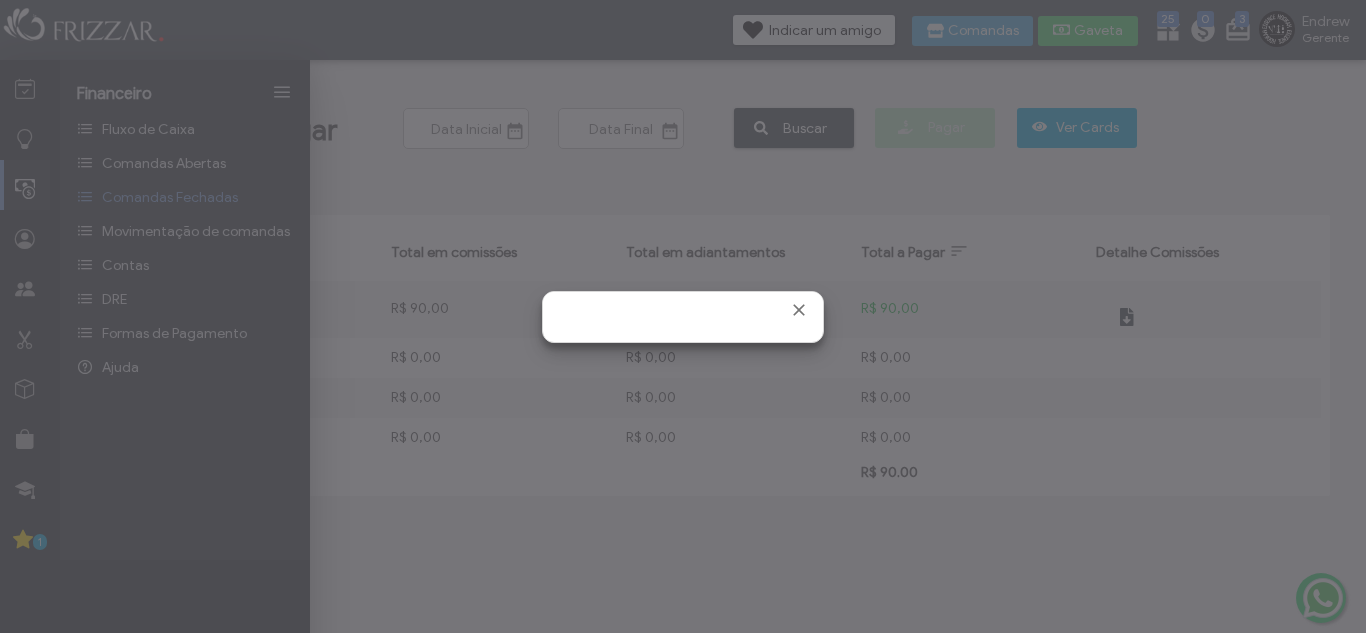 click at bounding box center (683, 310) 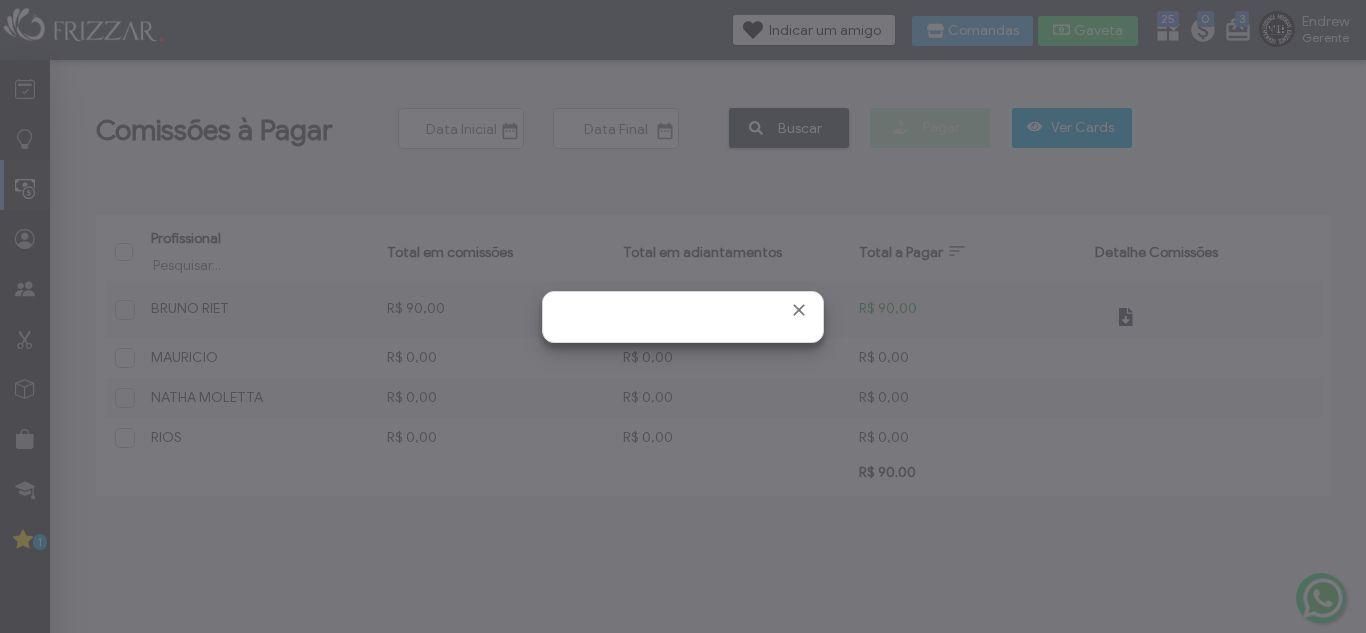 click at bounding box center [683, 310] 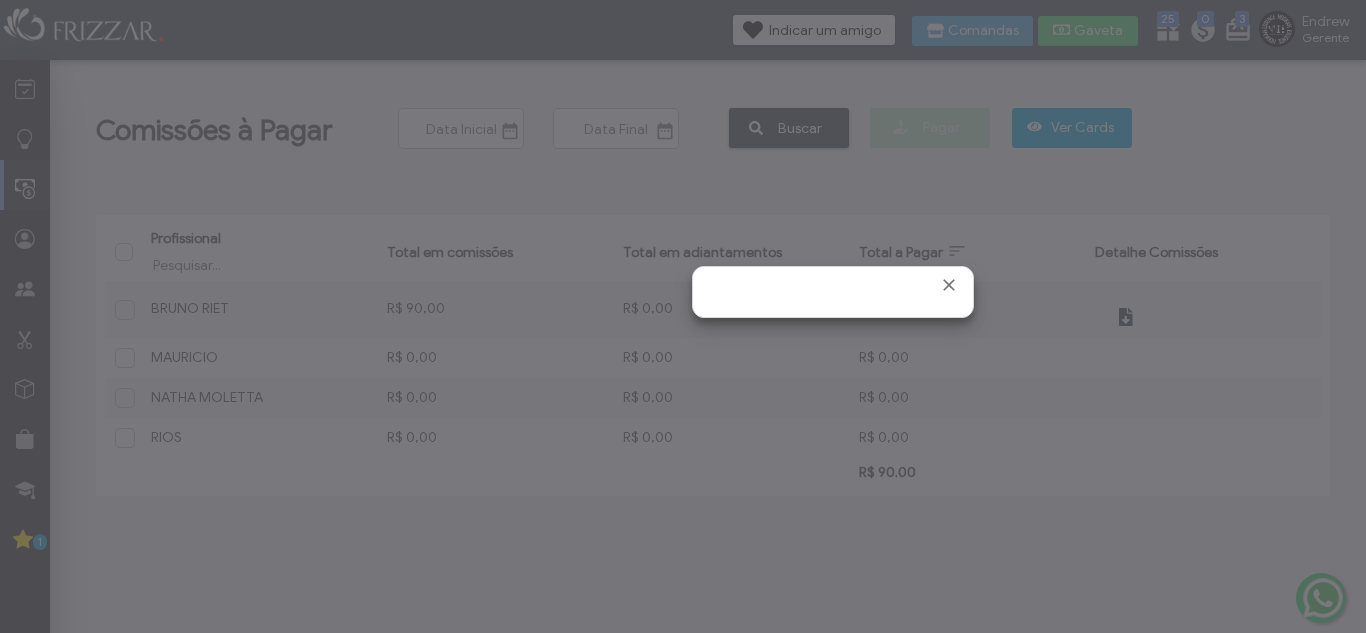 drag, startPoint x: 689, startPoint y: 322, endPoint x: 740, endPoint y: 279, distance: 66.70832 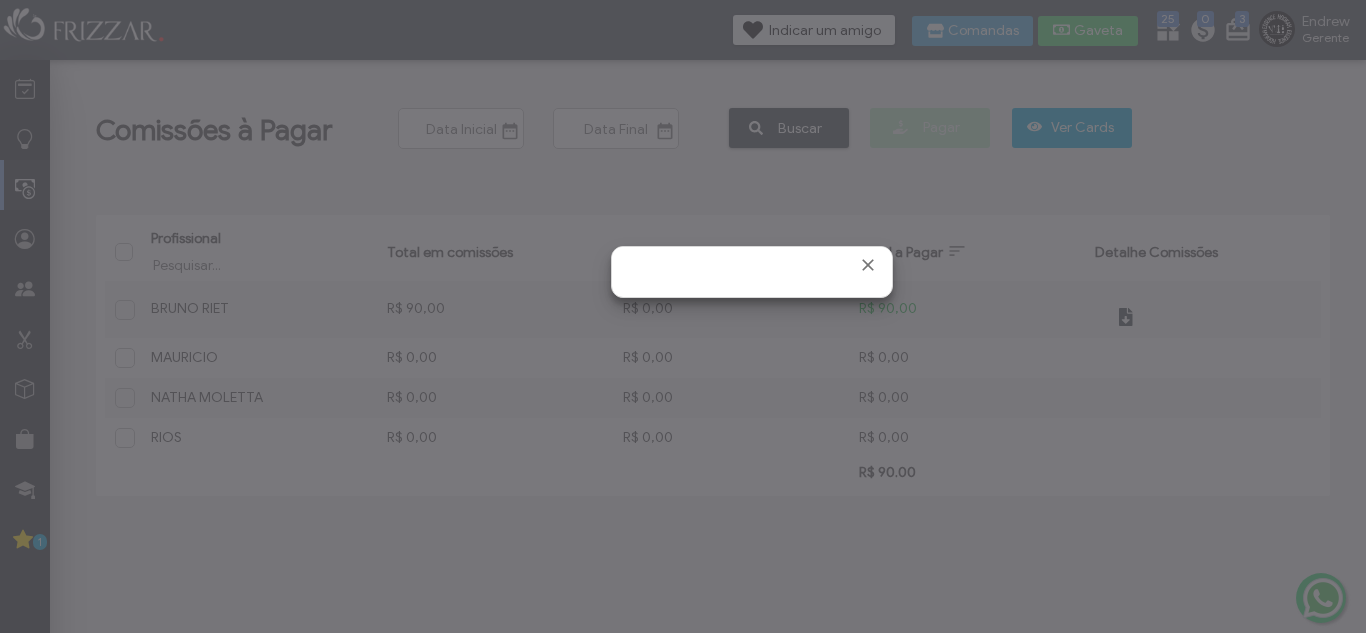 click at bounding box center (752, 265) 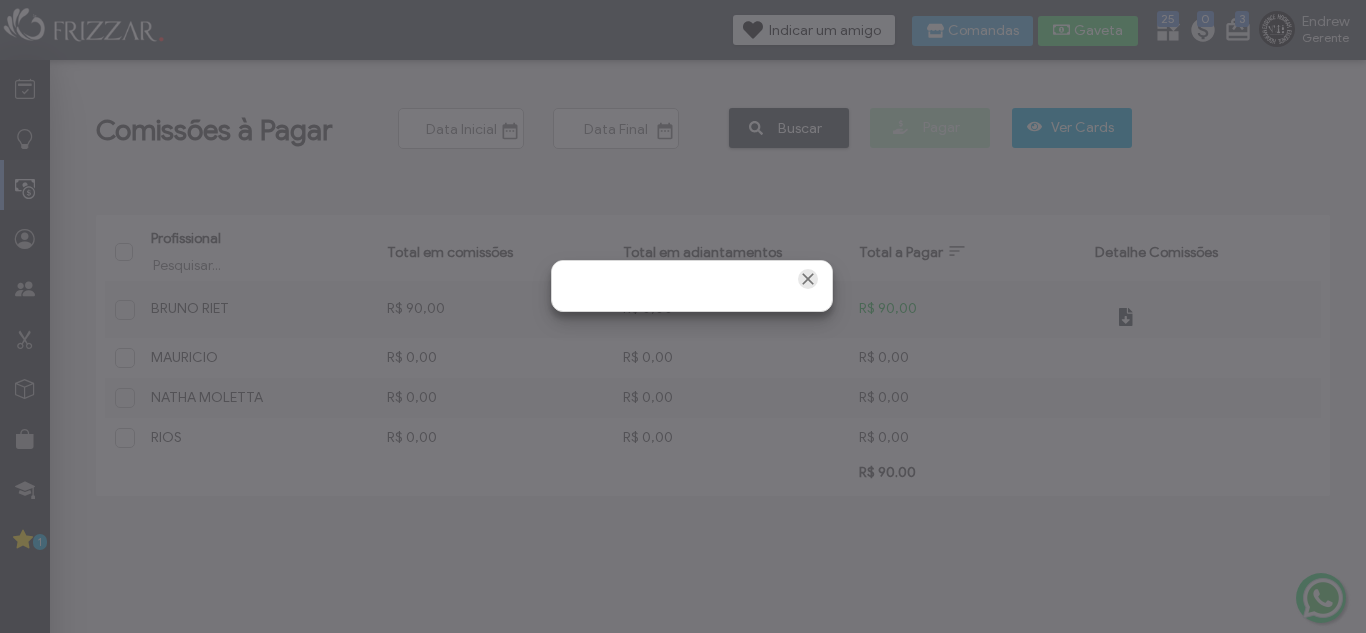 click at bounding box center [808, 279] 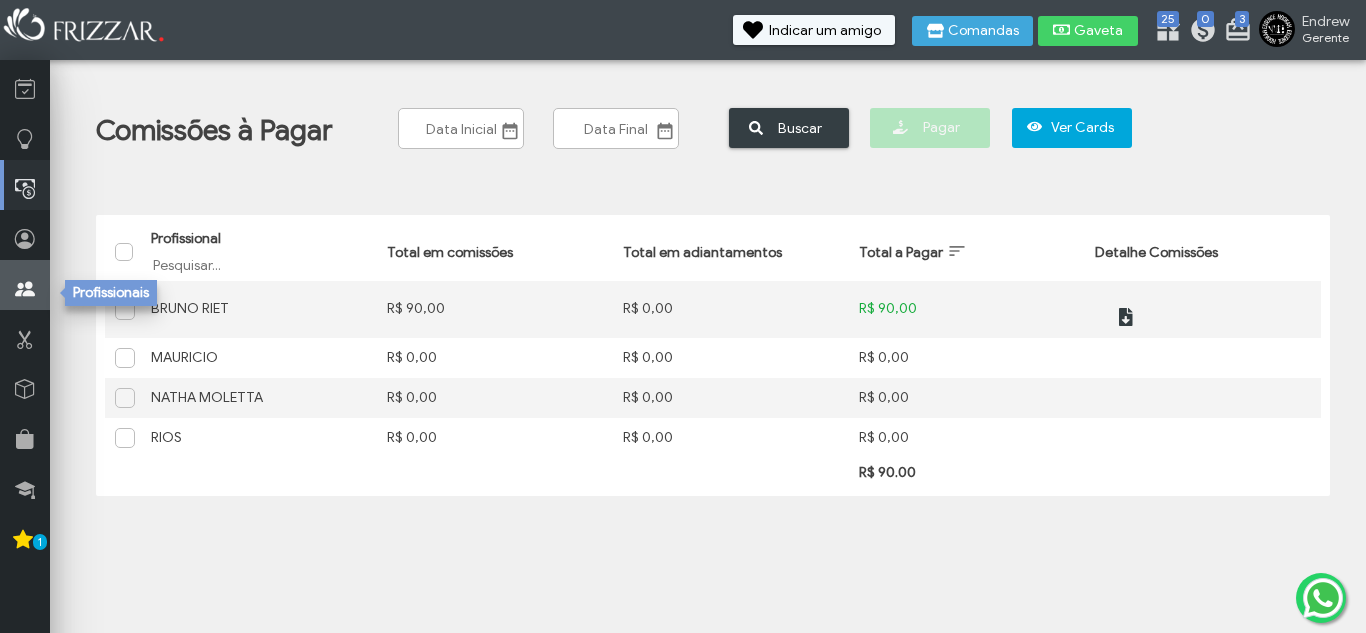 click at bounding box center (25, 285) 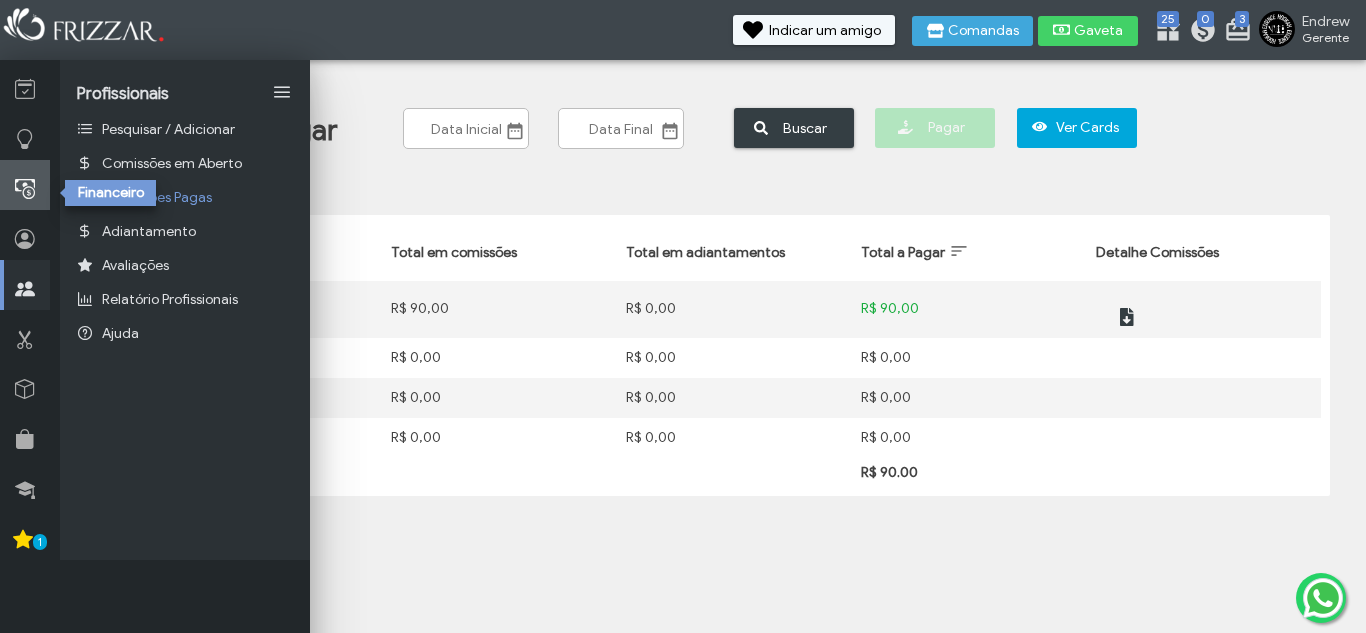 click at bounding box center (25, 189) 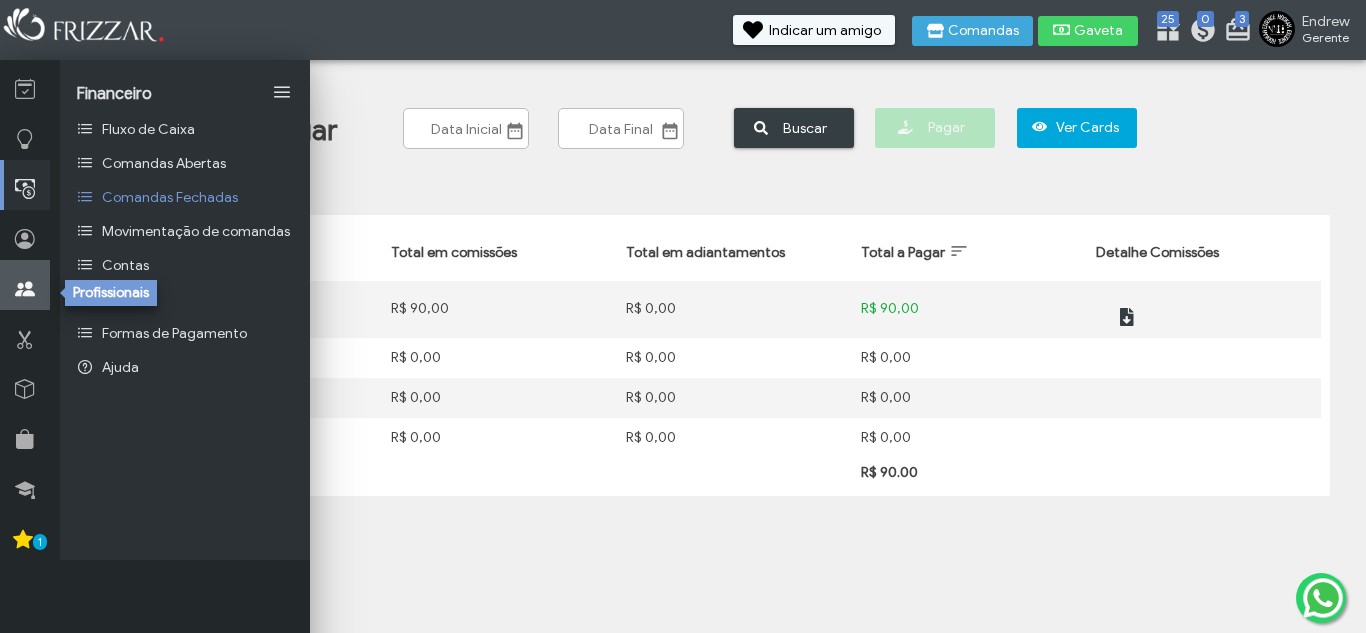 click at bounding box center (25, 285) 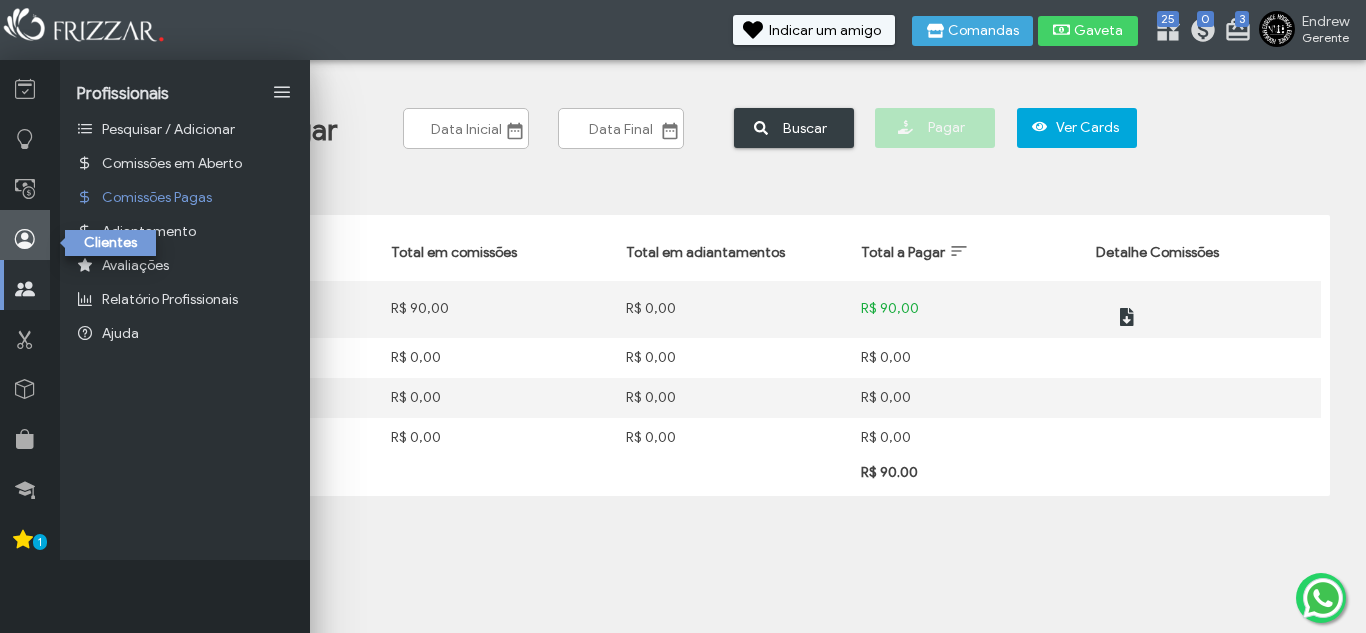 click at bounding box center (25, 235) 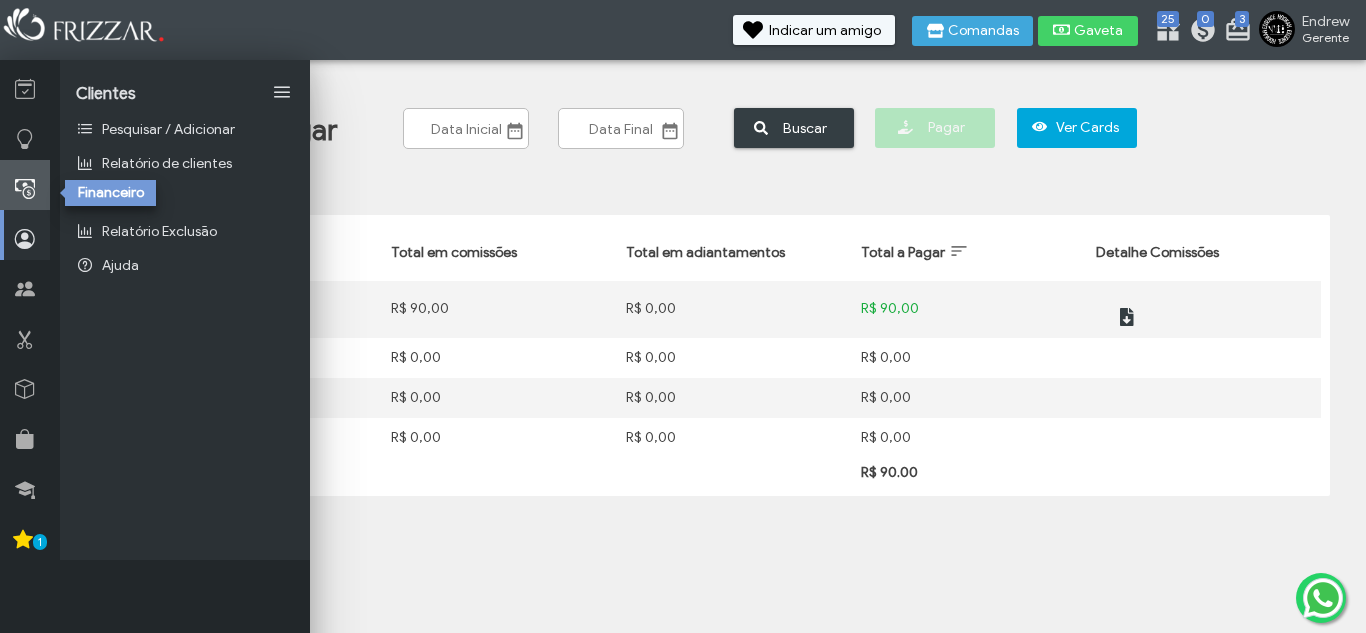 click at bounding box center (25, 189) 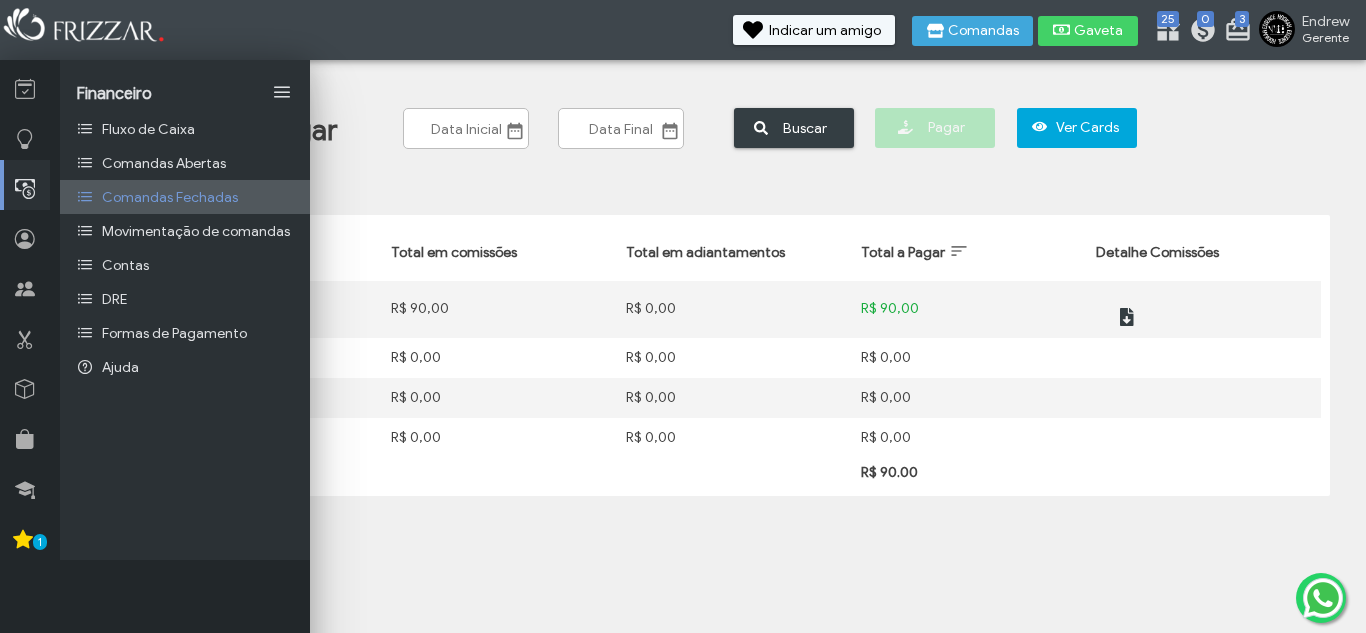 click on "Comandas Fechadas" at bounding box center [170, 197] 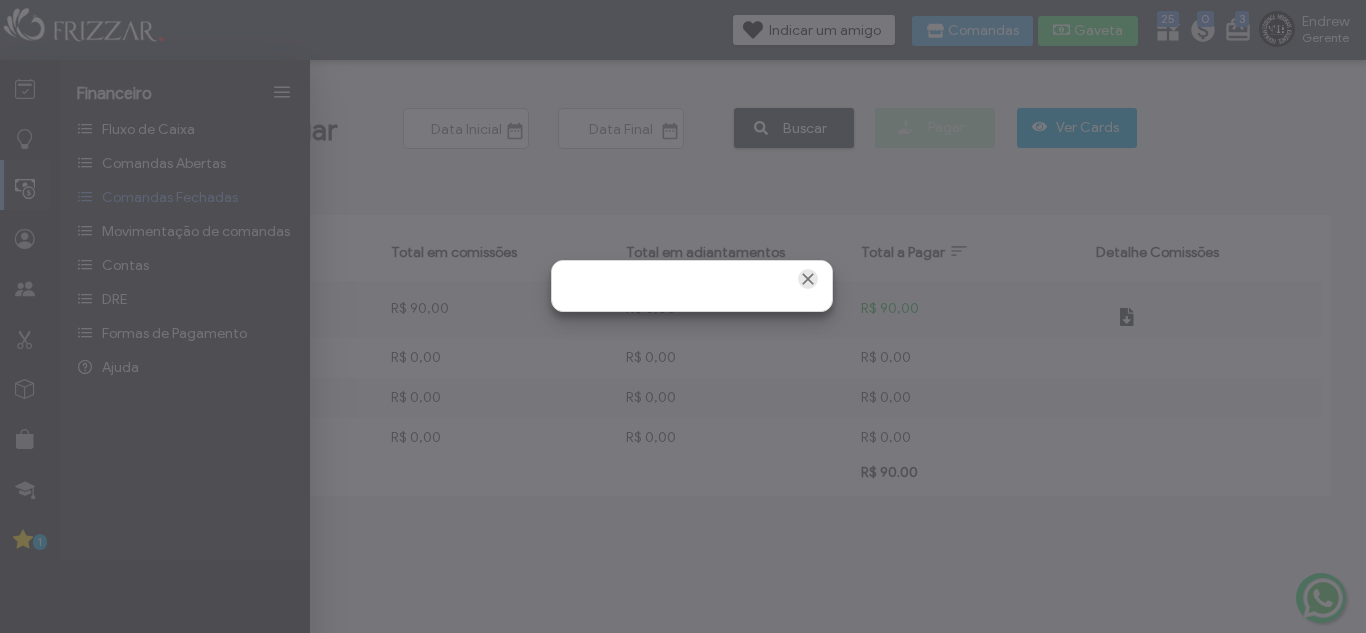 click at bounding box center (808, 279) 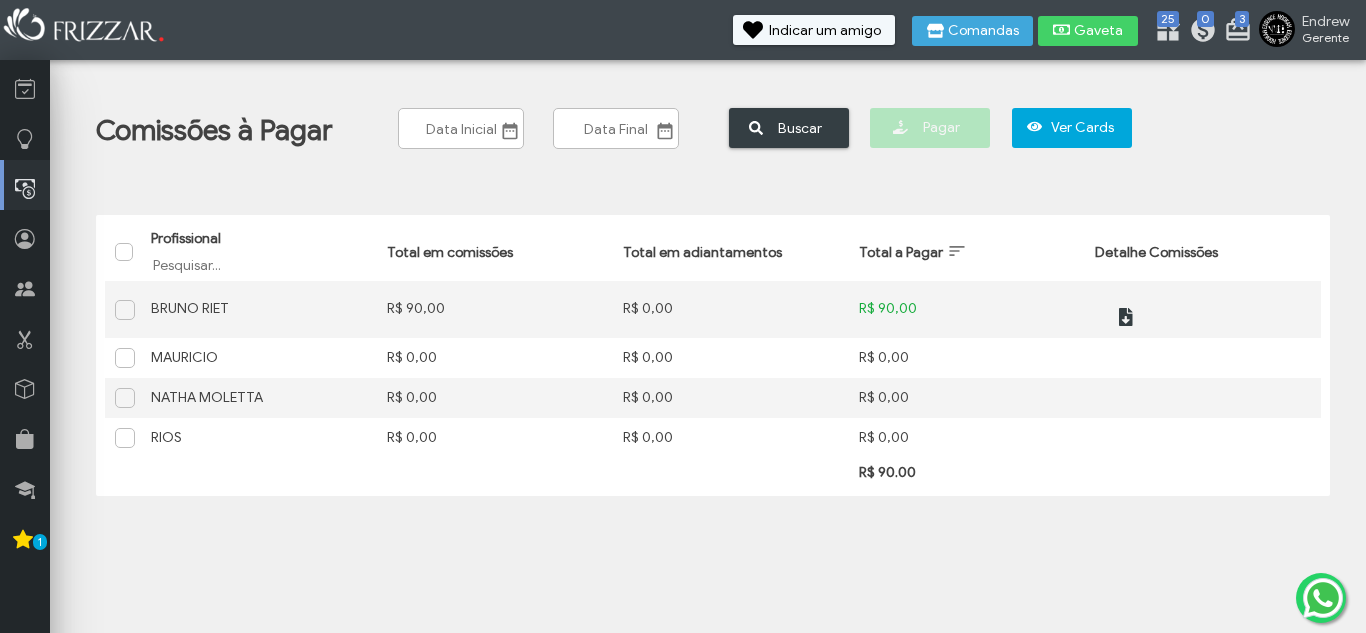 click on "Comissões à Pagar
ui-button
ui-button
Buscar
Pagar
Ver Cards
Ordenar Total a Pagar Crescente Total a Pagar Decrescente Profissional Filtrar por Profissional Total em comissões Total em adiantamentos Total a Pagar Detalhe Comissões Profissional BRUNO RIET Total em comissões R$ 90,00 Total em adiantamentos R$ 0,00 Total a Pagar R$ 90,00 Detalhe Comissões R$ 0,00" at bounding box center (713, 291) 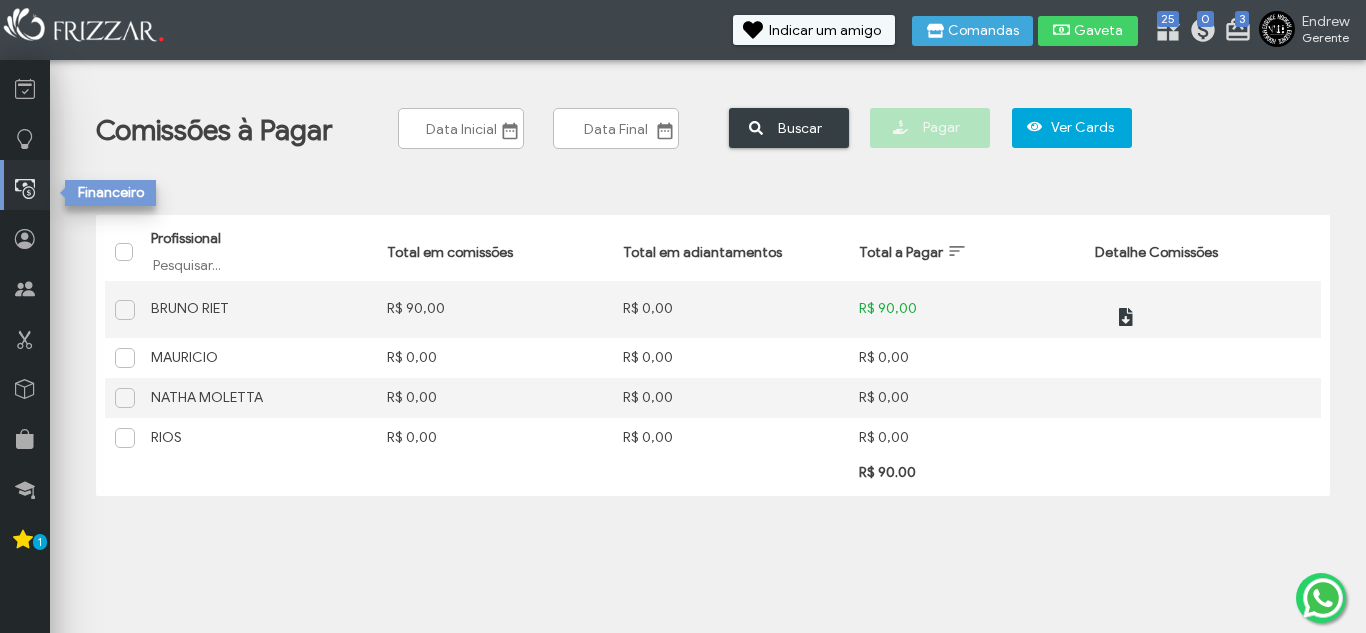 click at bounding box center (25, 189) 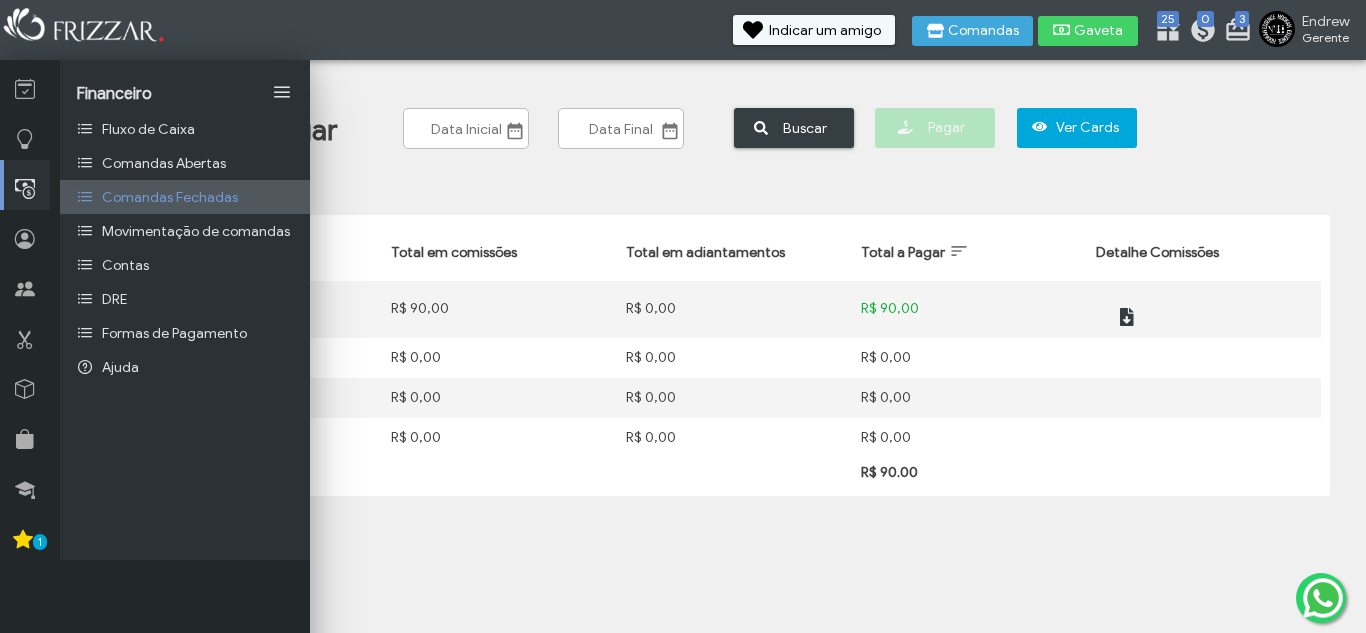 click on "Comandas Fechadas" at bounding box center [170, 197] 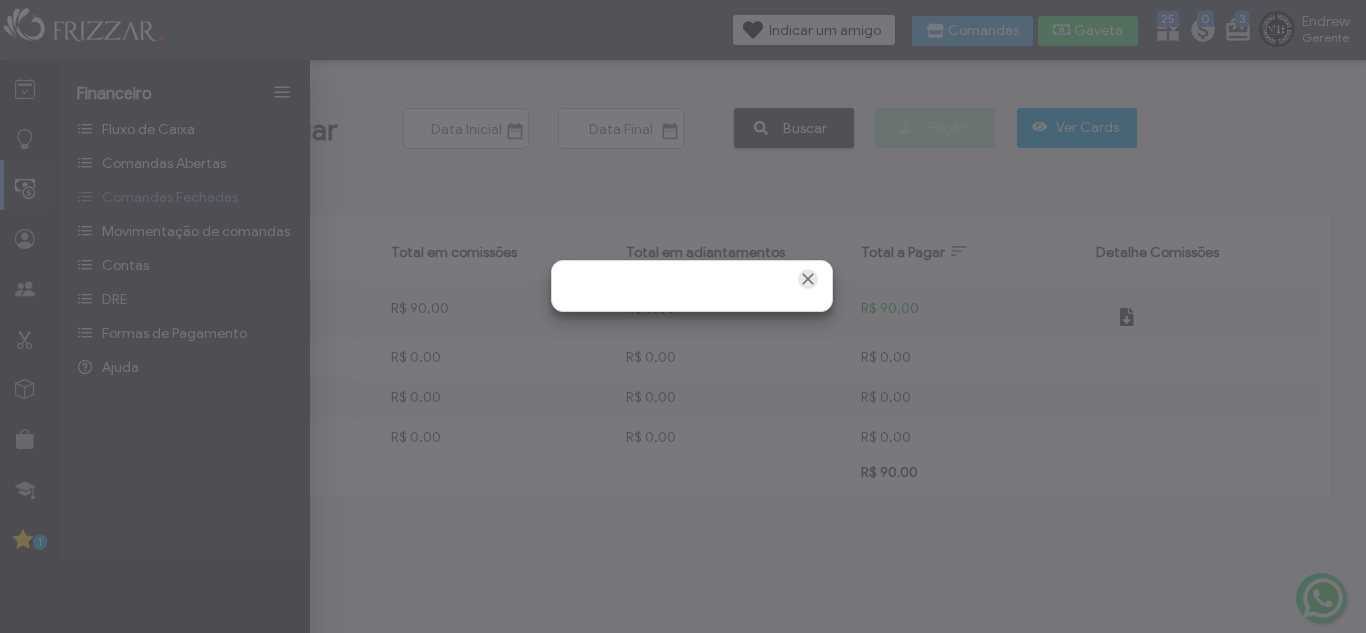 click at bounding box center (808, 279) 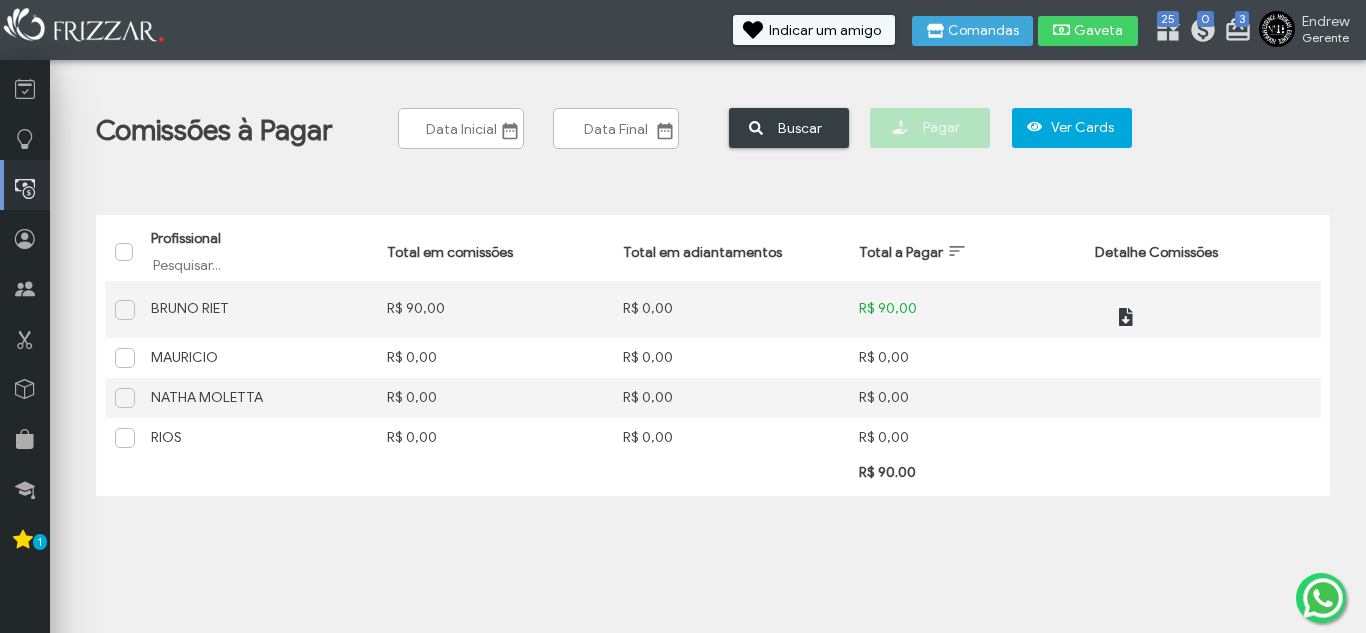 click on "Financeiro" at bounding box center [25, 185] 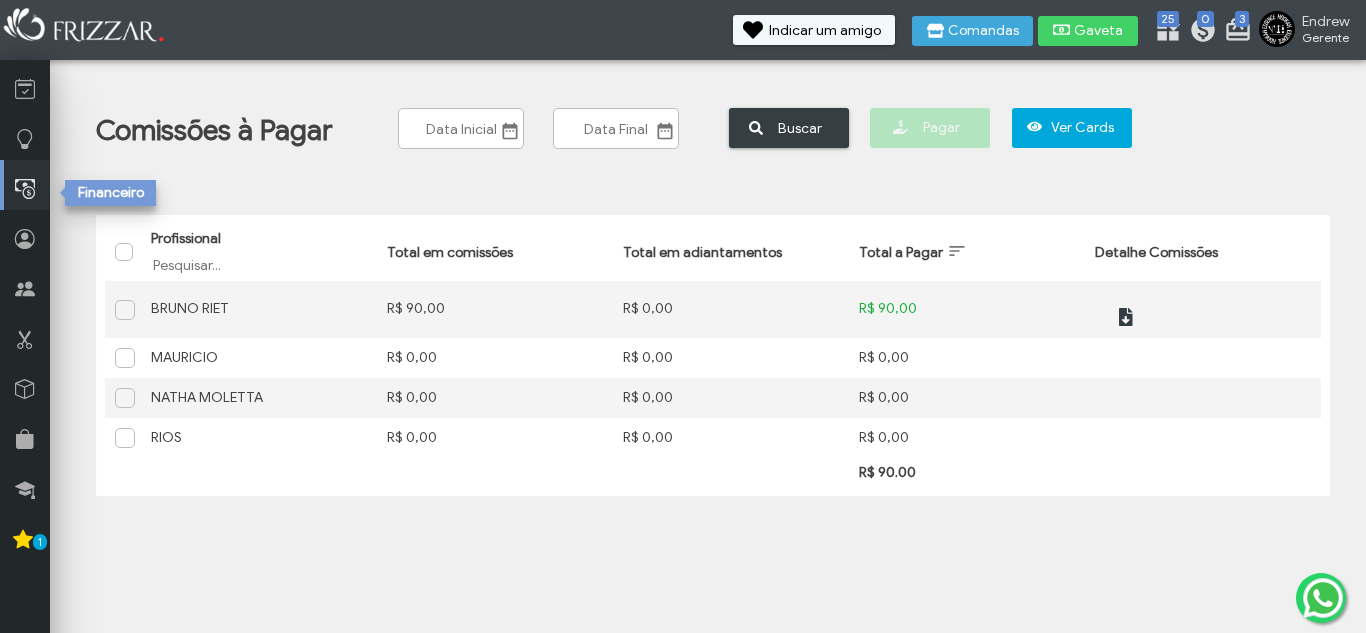 click at bounding box center (25, 189) 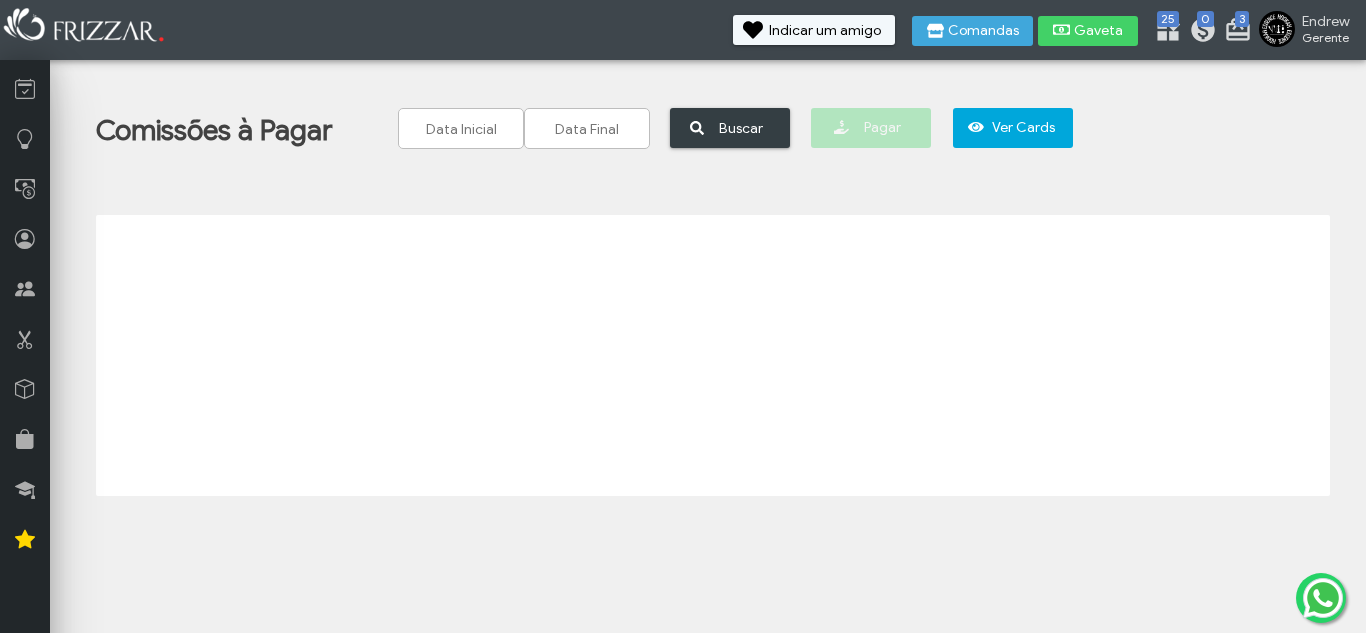 scroll, scrollTop: 0, scrollLeft: 0, axis: both 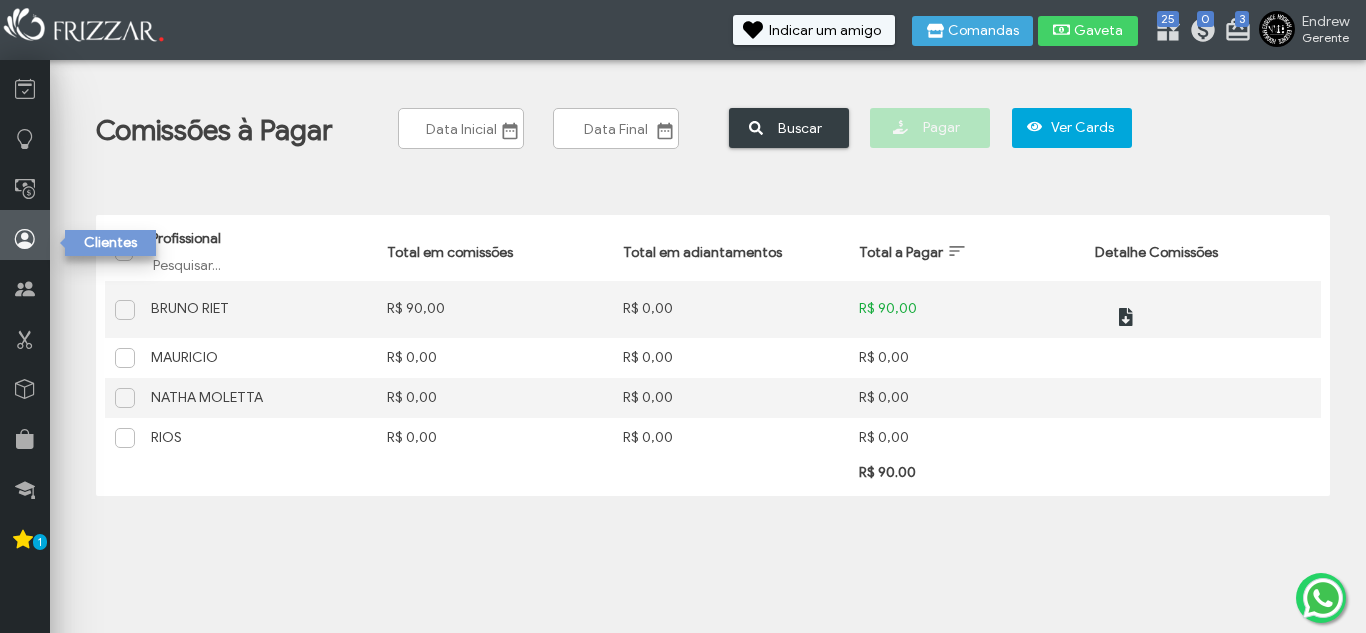 click at bounding box center [25, 235] 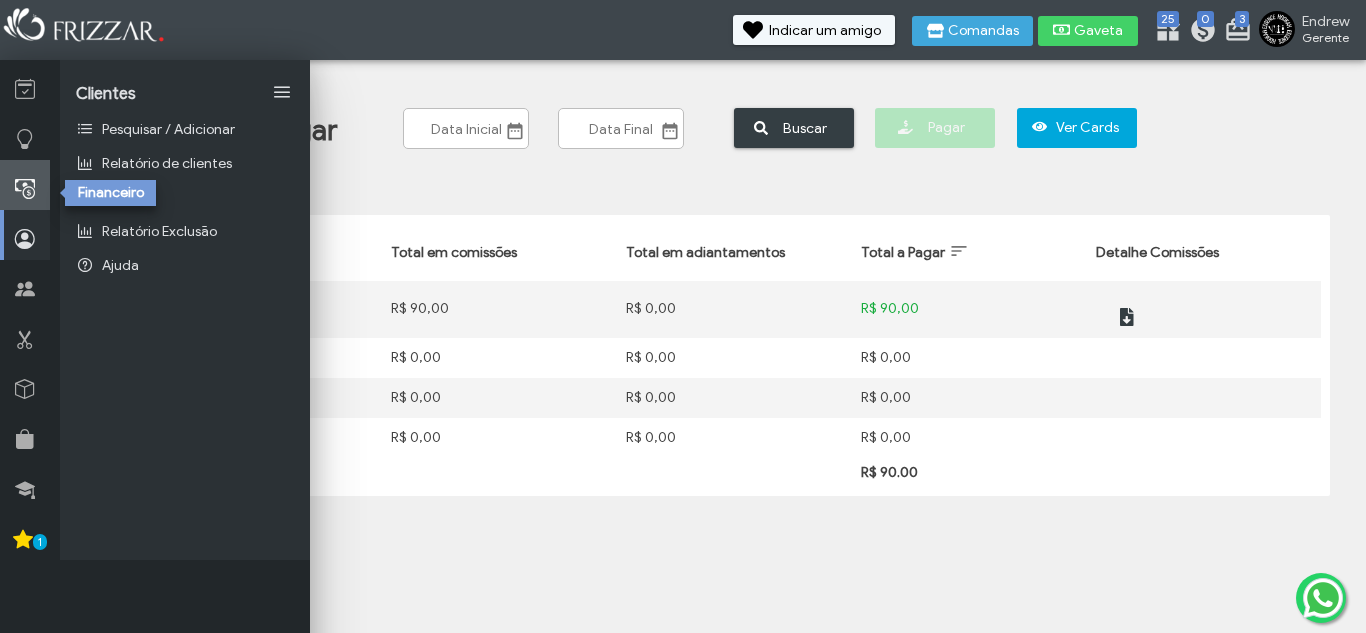 click at bounding box center (25, 185) 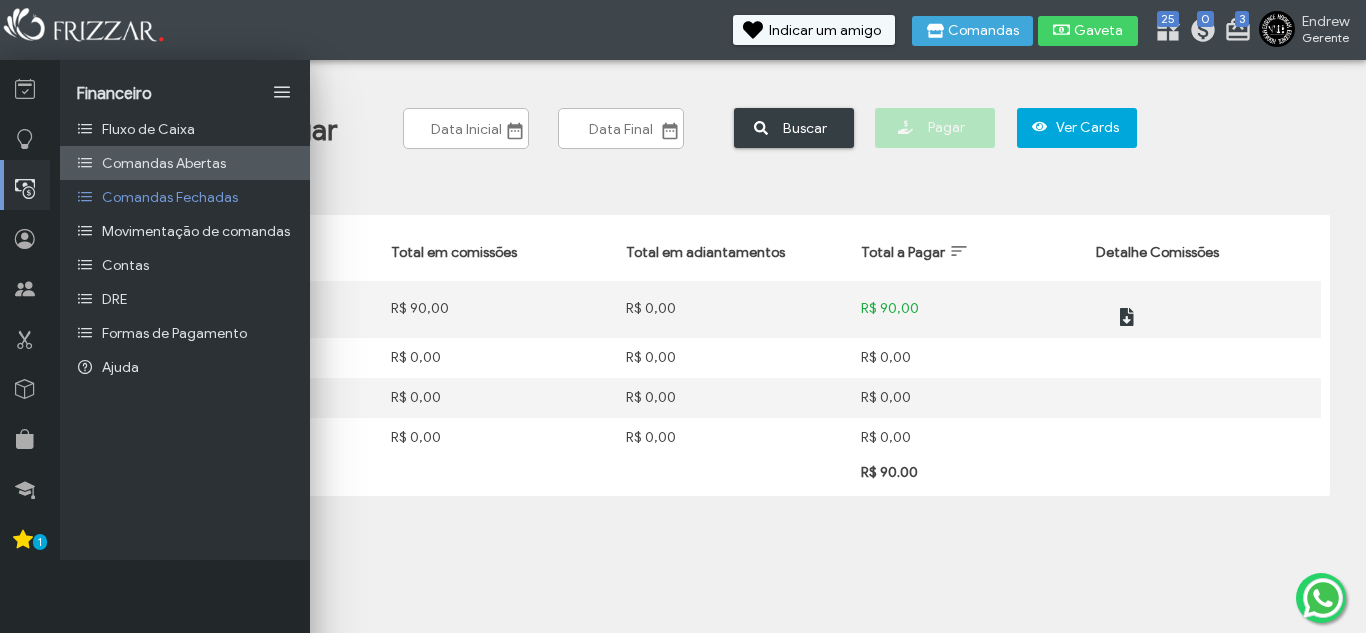click on "Comandas Abertas" at bounding box center [164, 163] 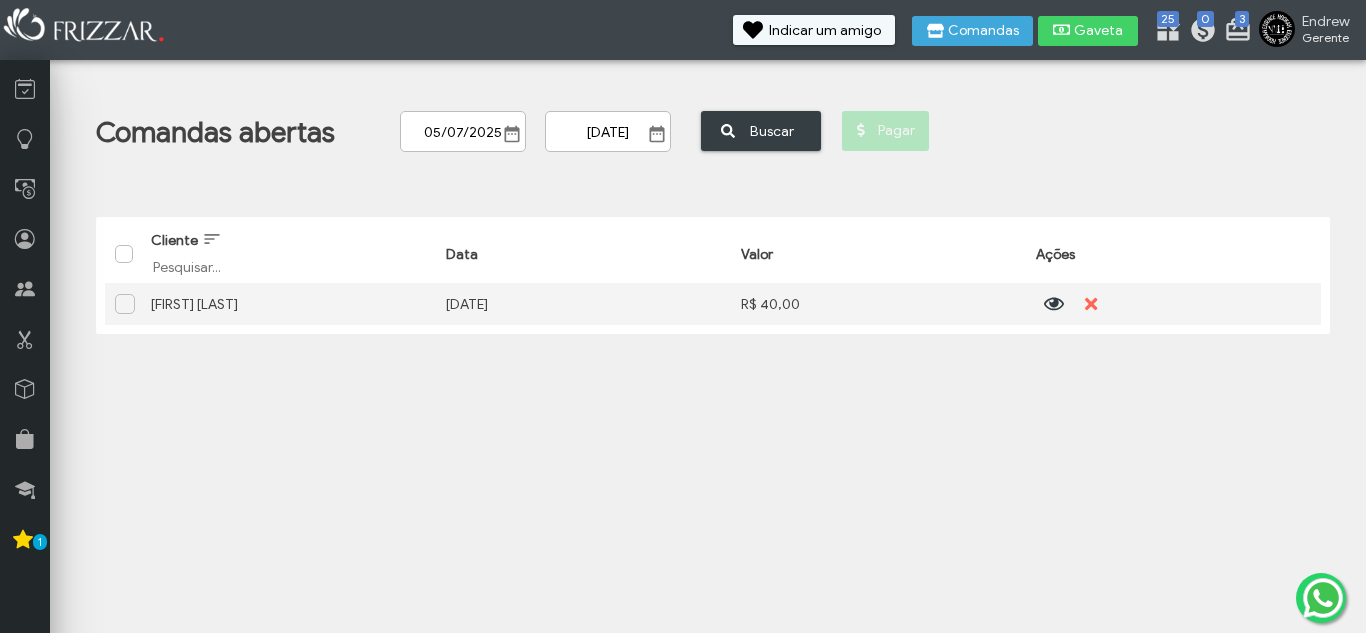 scroll, scrollTop: 0, scrollLeft: 0, axis: both 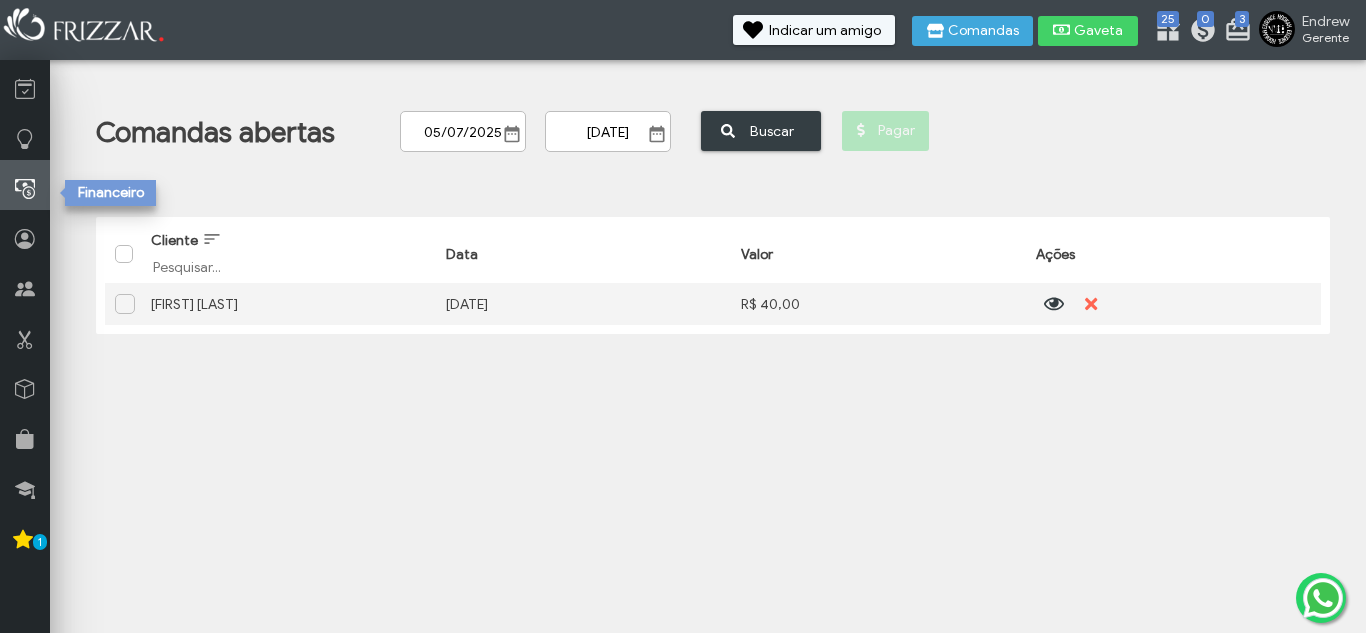 click at bounding box center [25, 189] 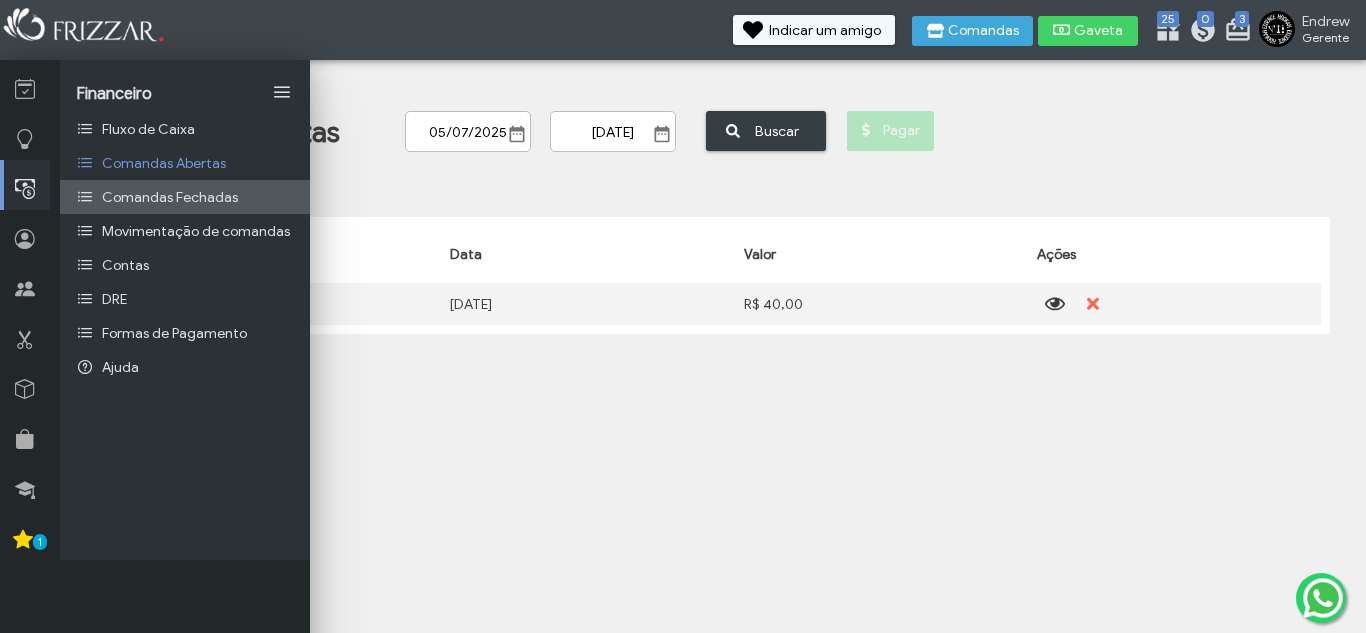 click on "Comandas Fechadas" at bounding box center (170, 197) 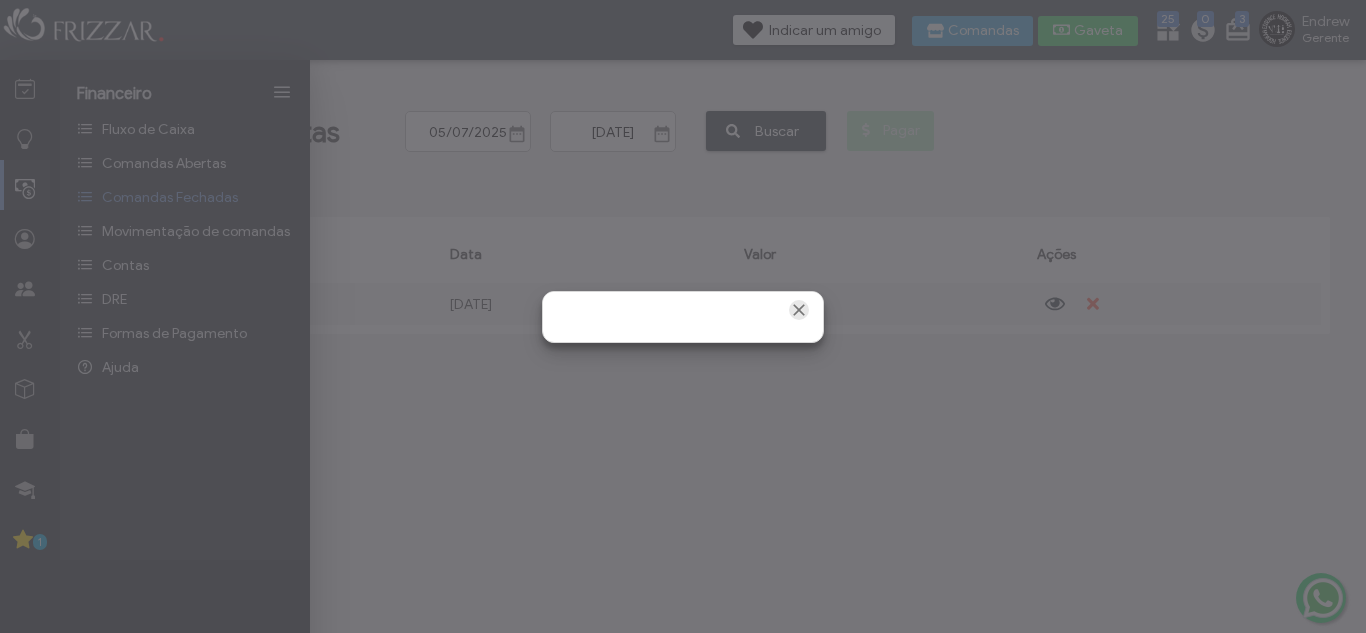 click at bounding box center [799, 310] 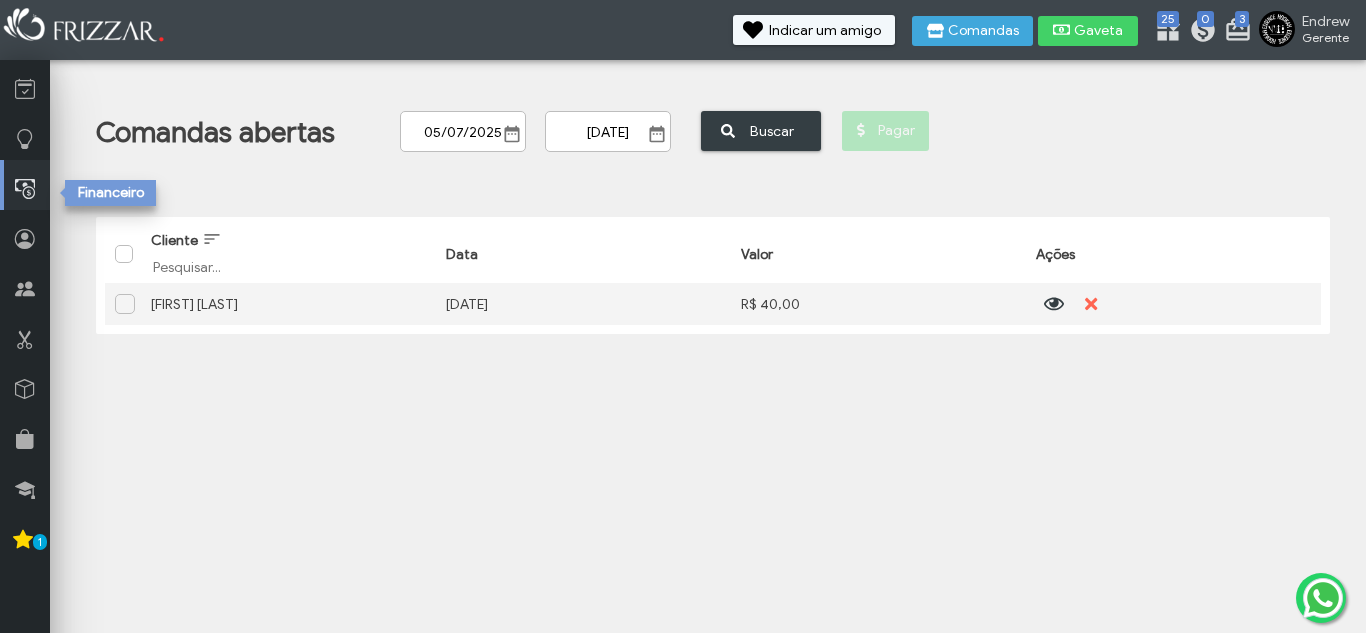 click at bounding box center [27, 185] 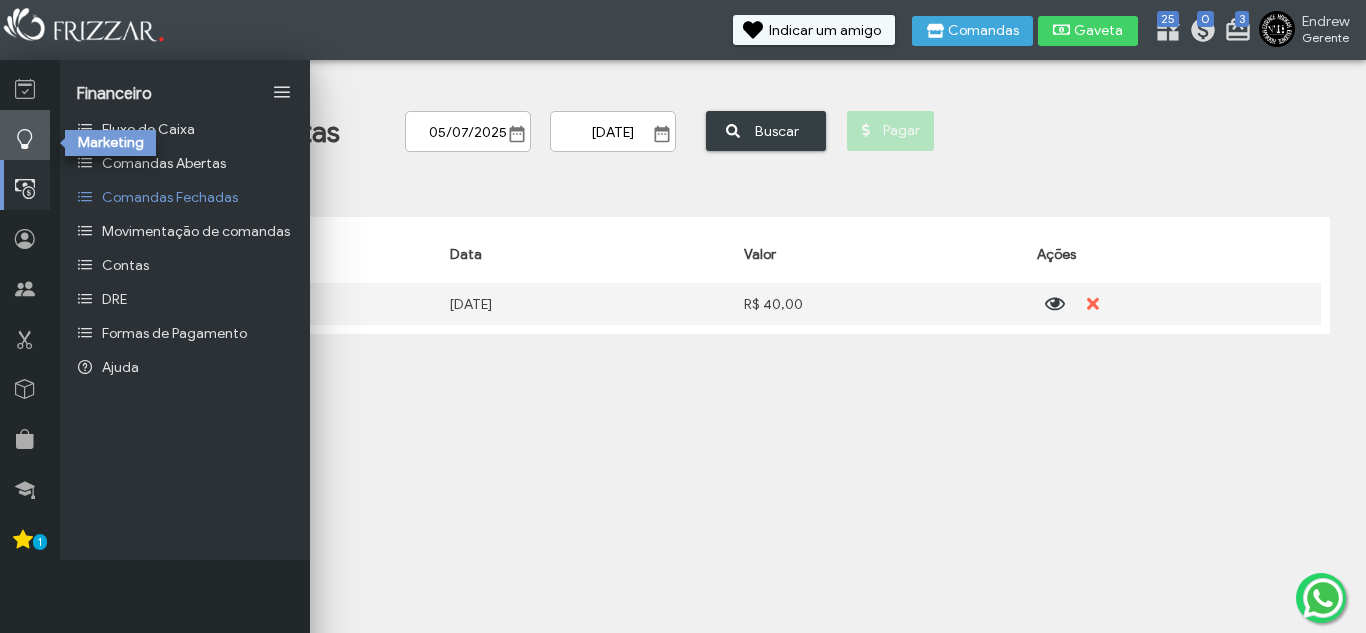 click at bounding box center [25, 139] 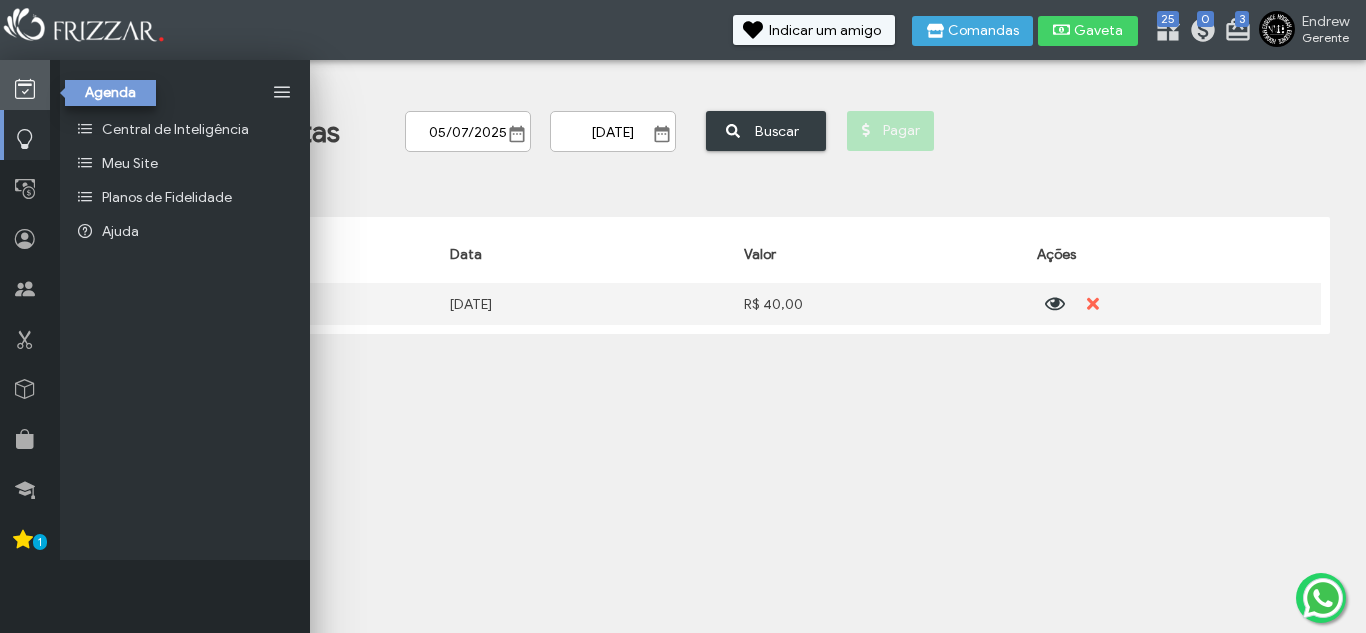 click at bounding box center [25, 85] 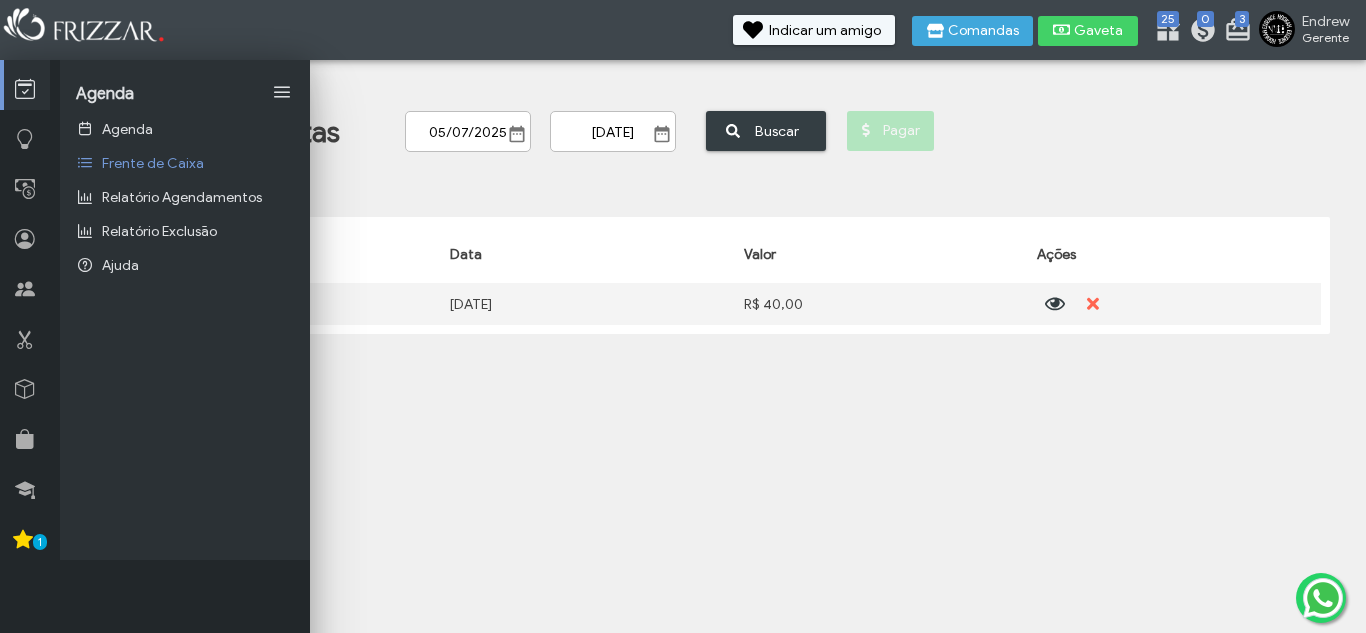 click on "Comandas abertas
05/07/2025 ui-button
07/07/2025 ui-button
Buscar
Pagar" at bounding box center [730, 127] 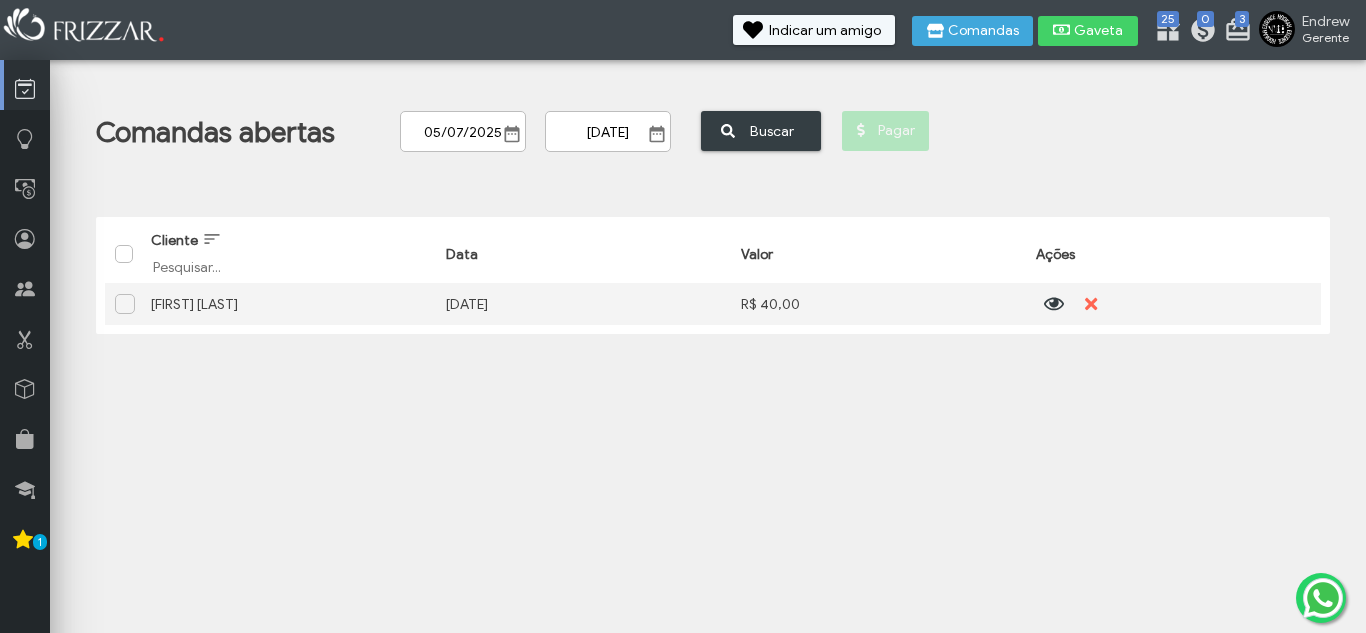 click on "Comandas abertas
05/07/2025 ui-button
07/07/2025 ui-button
Buscar
Pagar" at bounding box center (728, 127) 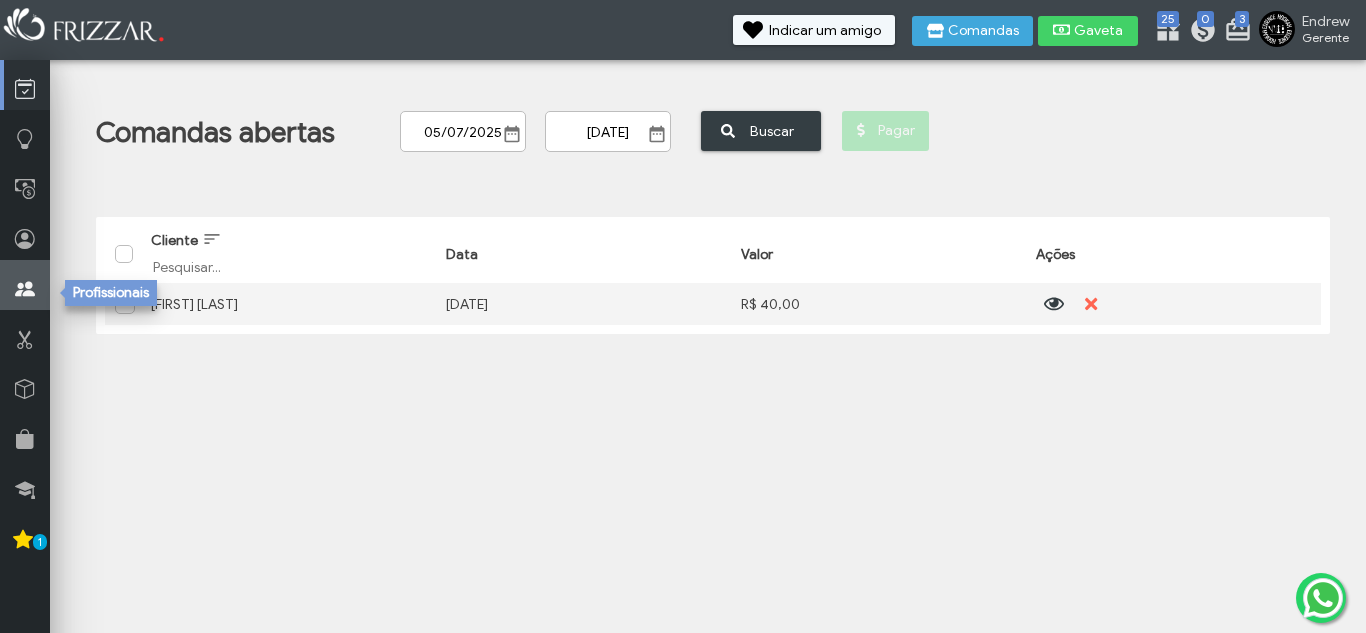 click at bounding box center (25, 289) 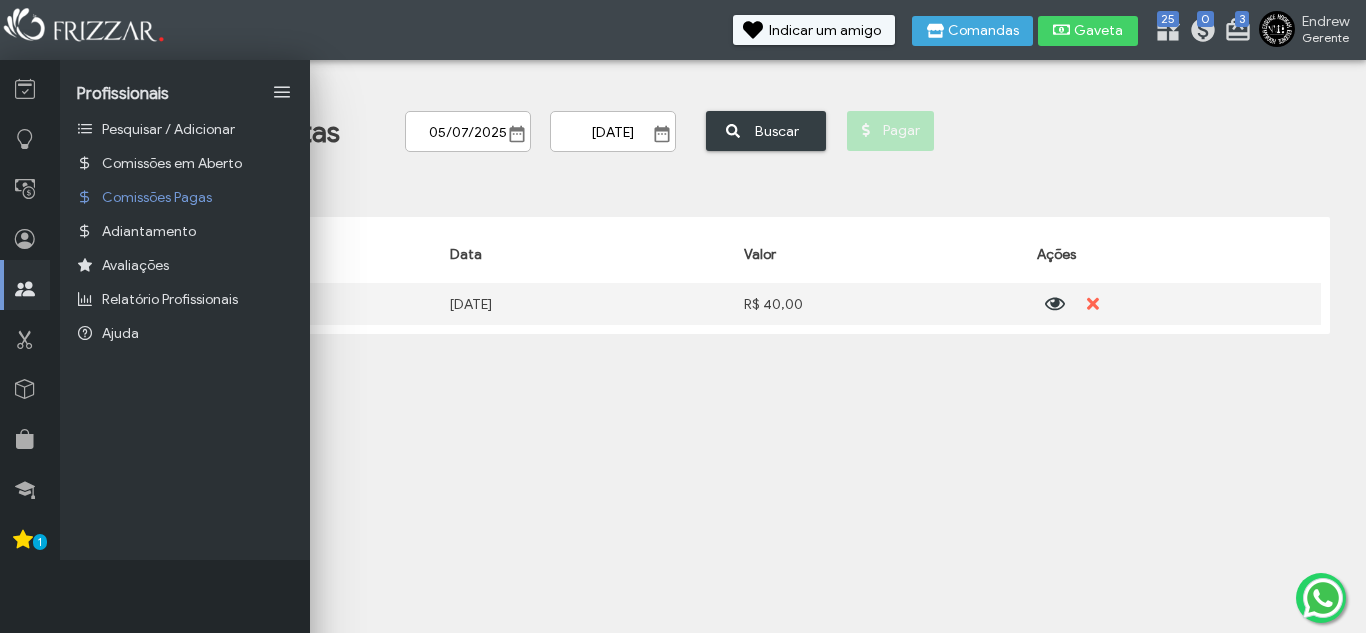 click on "Comandas abertas
05/07/2025 ui-button
07/07/2025 ui-button
Buscar
Pagar" at bounding box center [730, 127] 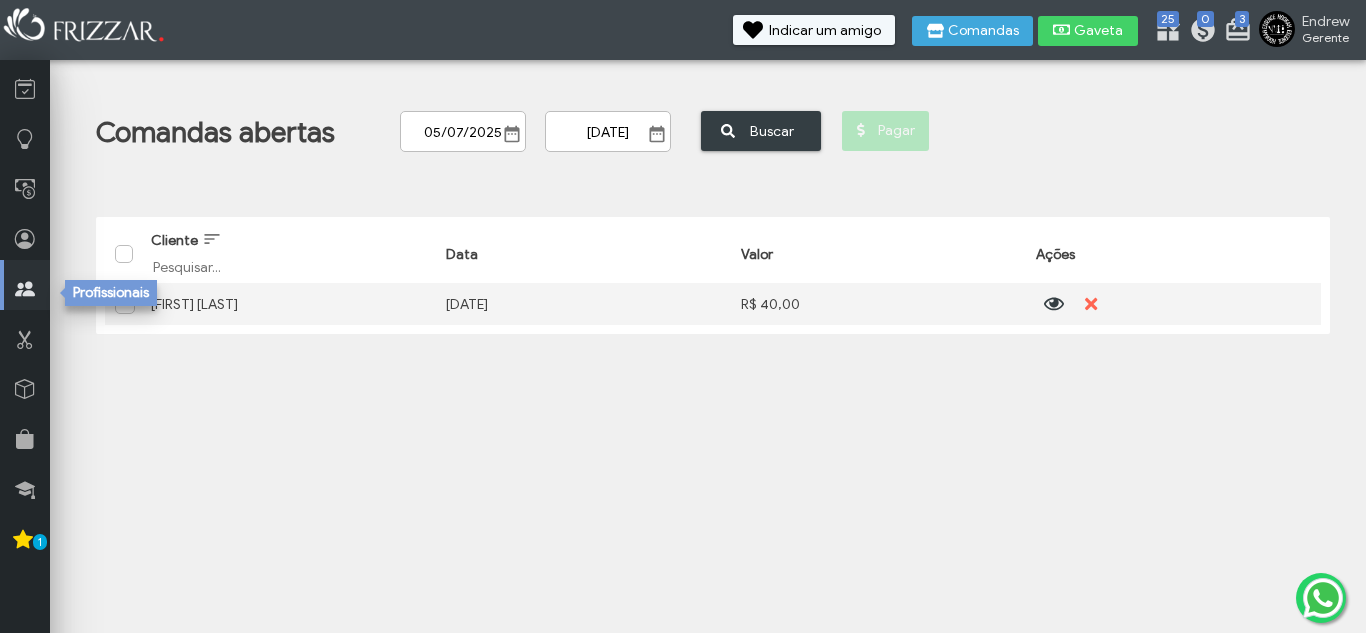click at bounding box center (25, 289) 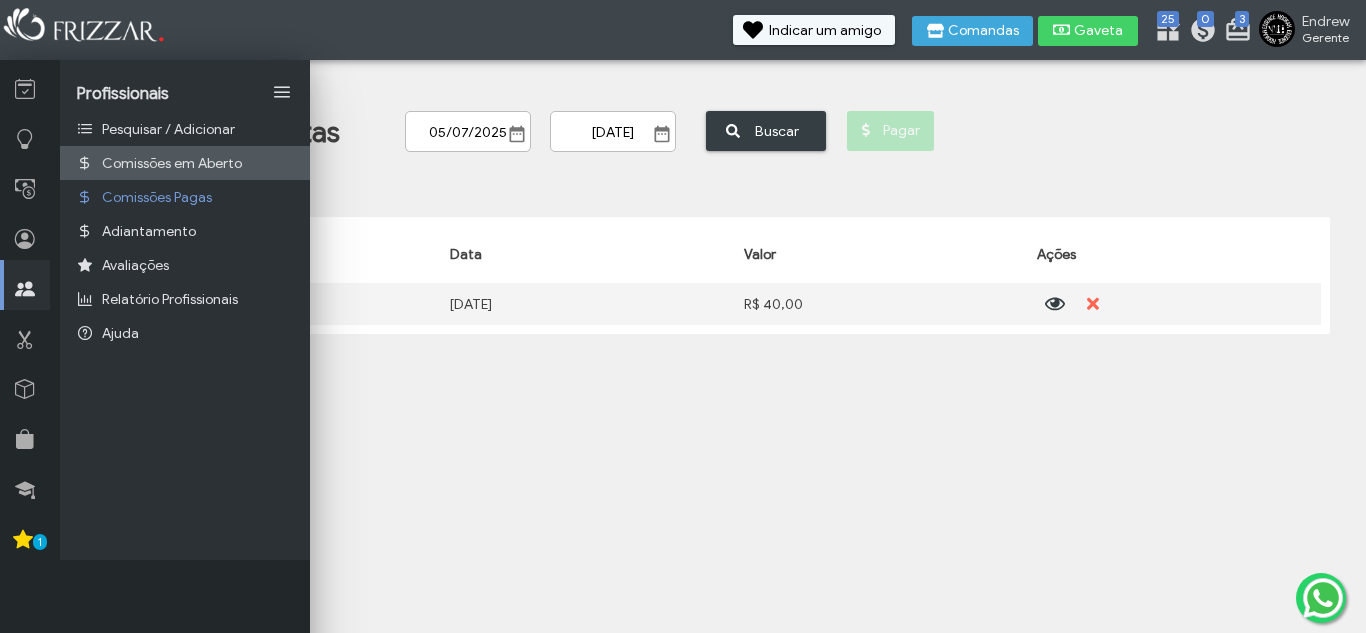 click on "Comissões em Aberto" at bounding box center (185, 163) 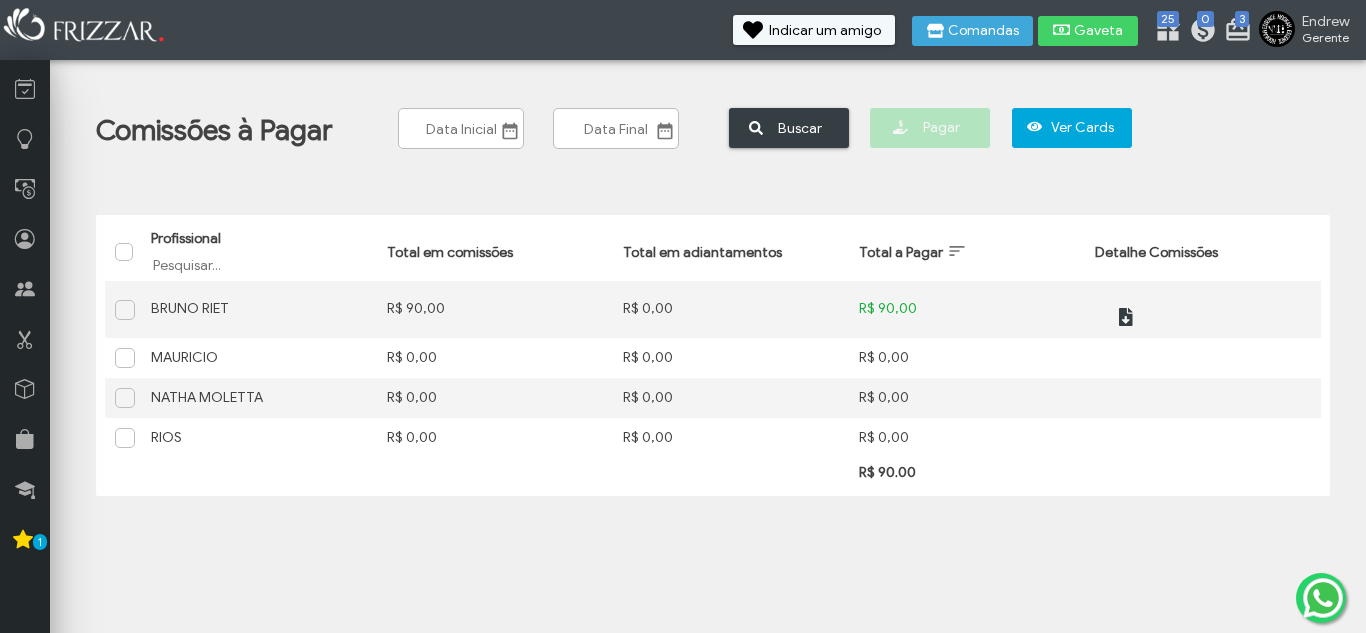 scroll, scrollTop: 0, scrollLeft: 0, axis: both 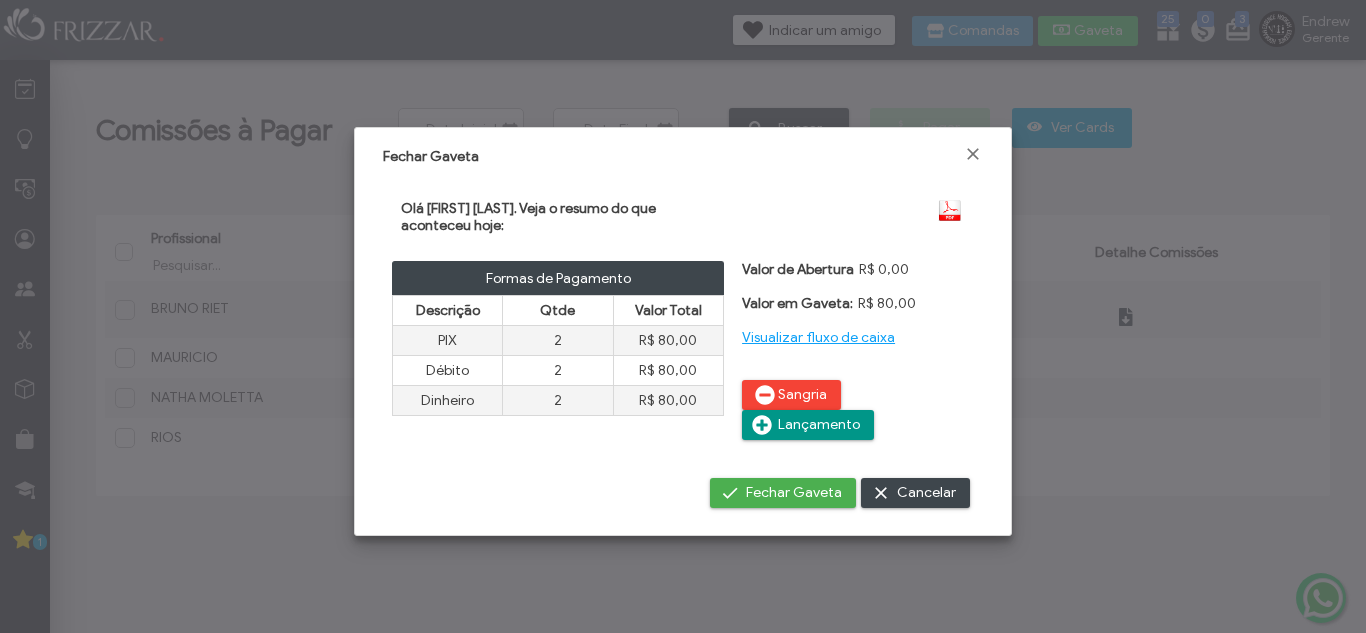 click on "R$ 80,00" at bounding box center [668, 340] 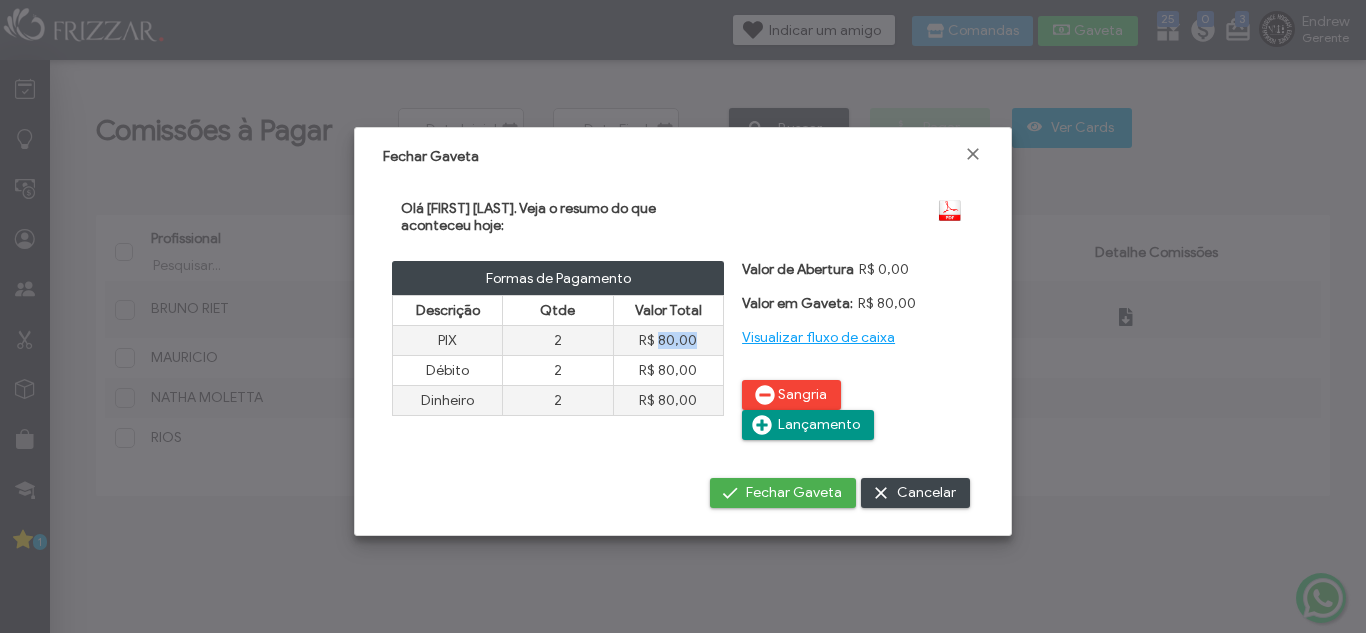 click on "R$ 80,00" at bounding box center (668, 340) 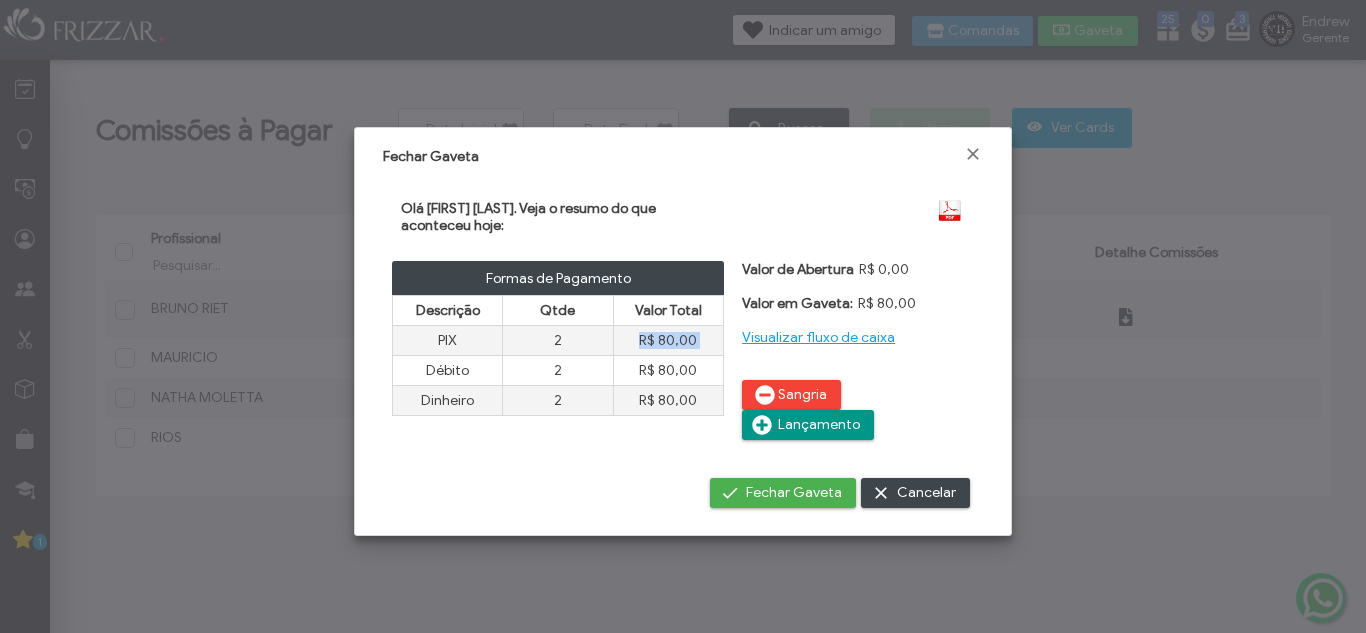 click on "R$ 80,00" at bounding box center (668, 340) 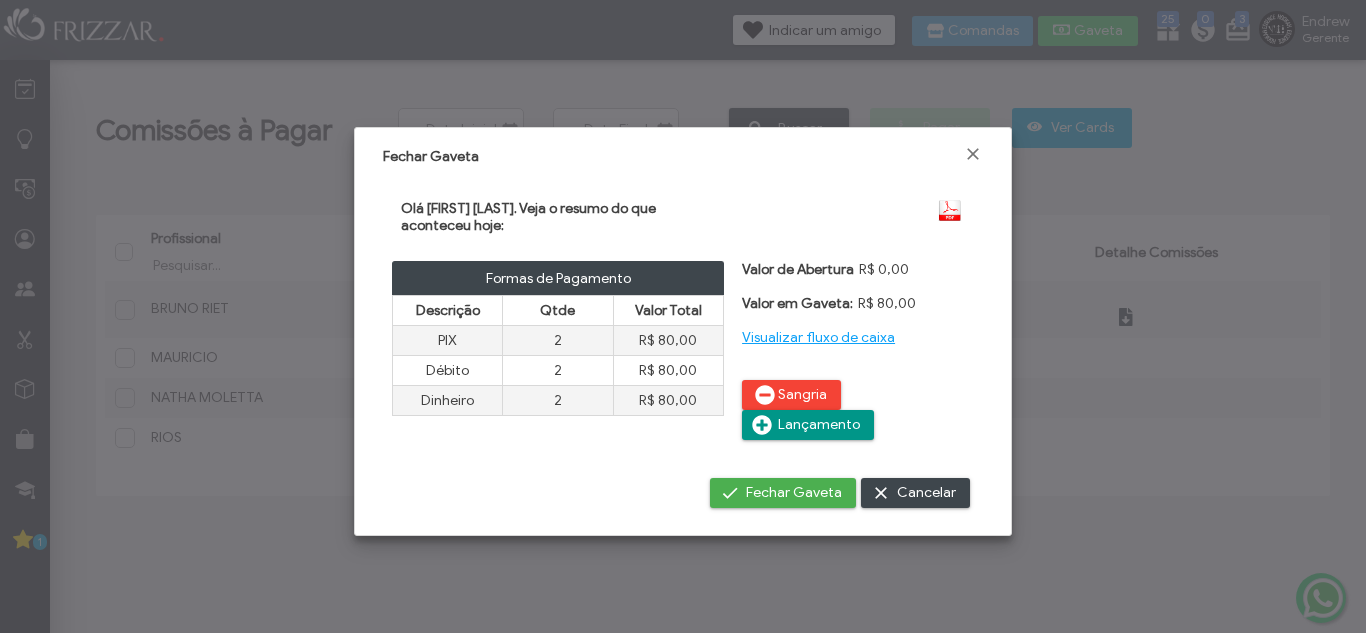 click on "2" at bounding box center [558, 340] 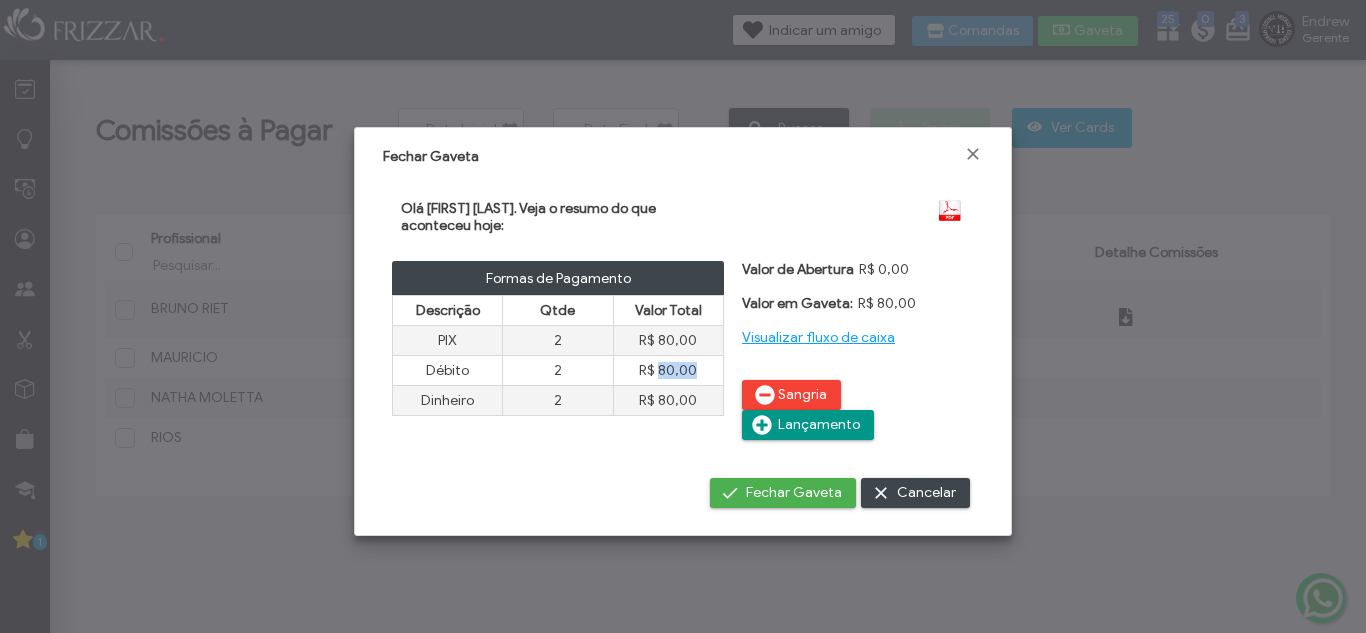 click on "R$ 80,00" at bounding box center (668, 370) 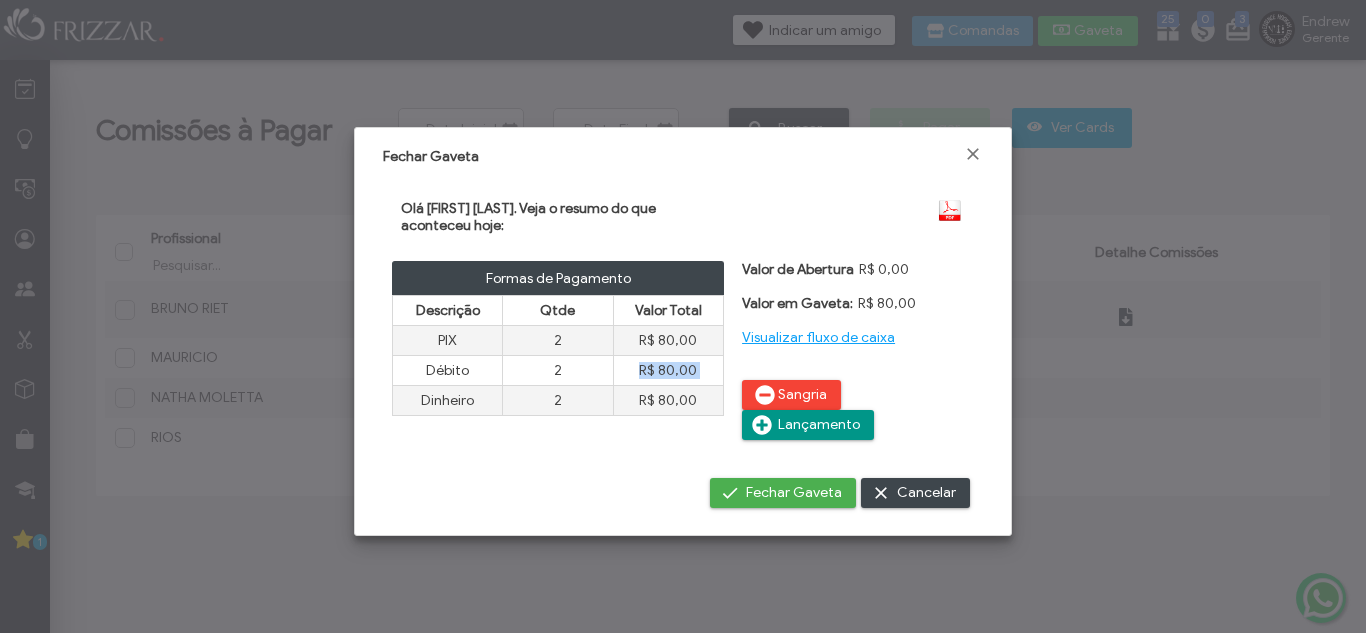 click on "R$ 80,00" at bounding box center (668, 370) 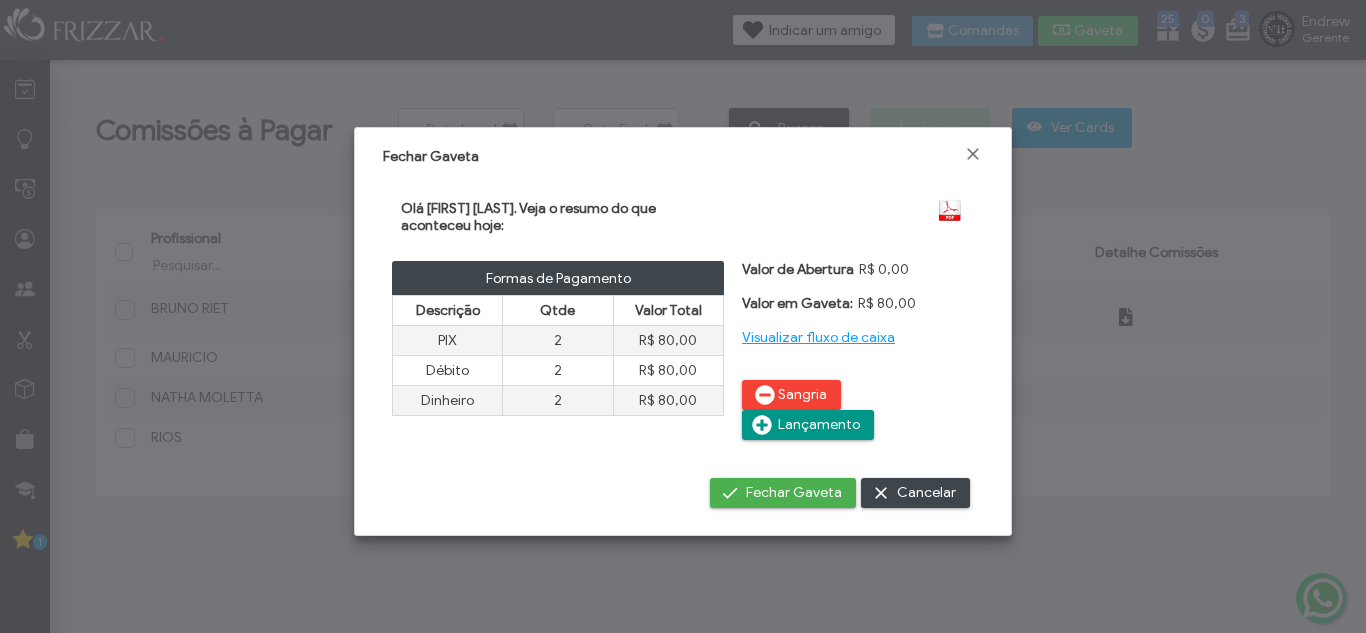 click on "R$ 80,00" at bounding box center [668, 340] 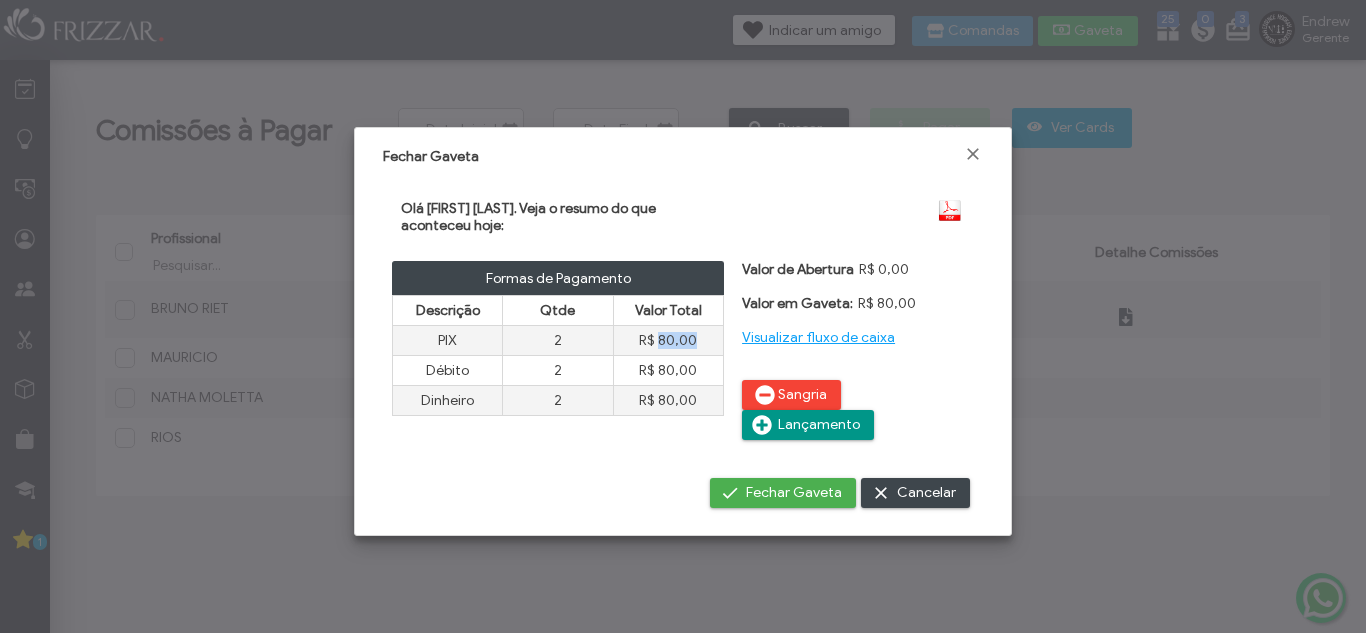 click on "R$ 80,00" at bounding box center [668, 340] 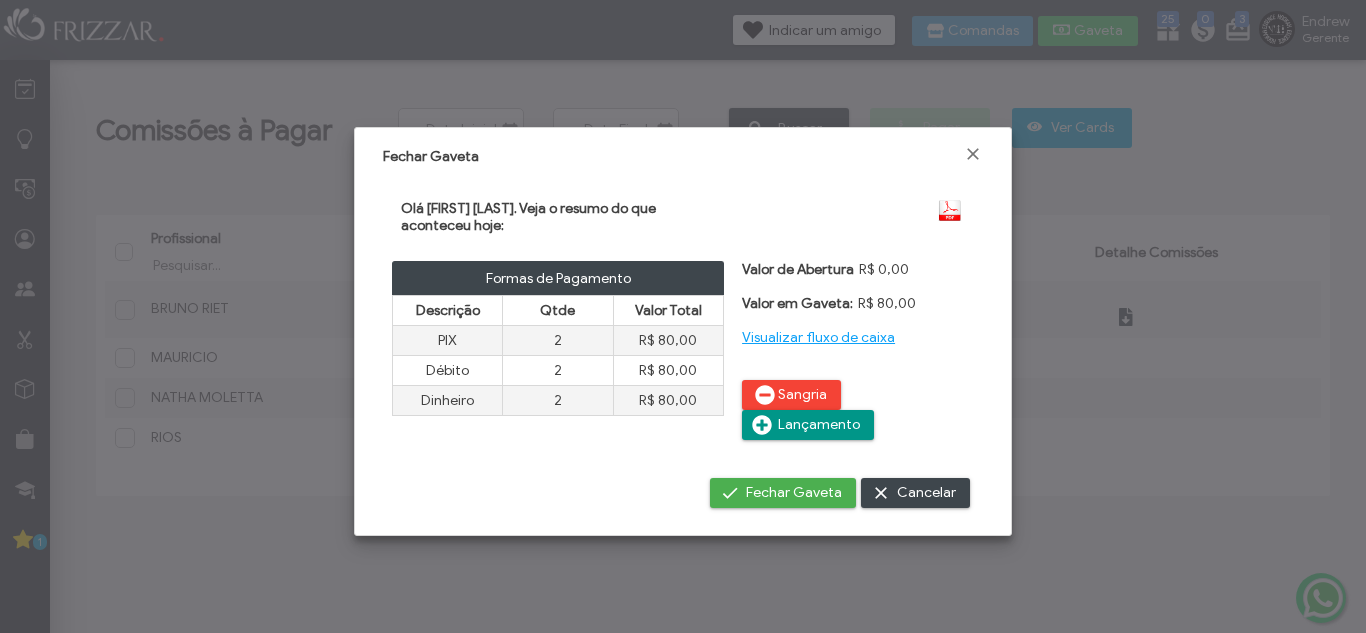 click on "R$ 80,00" at bounding box center (668, 340) 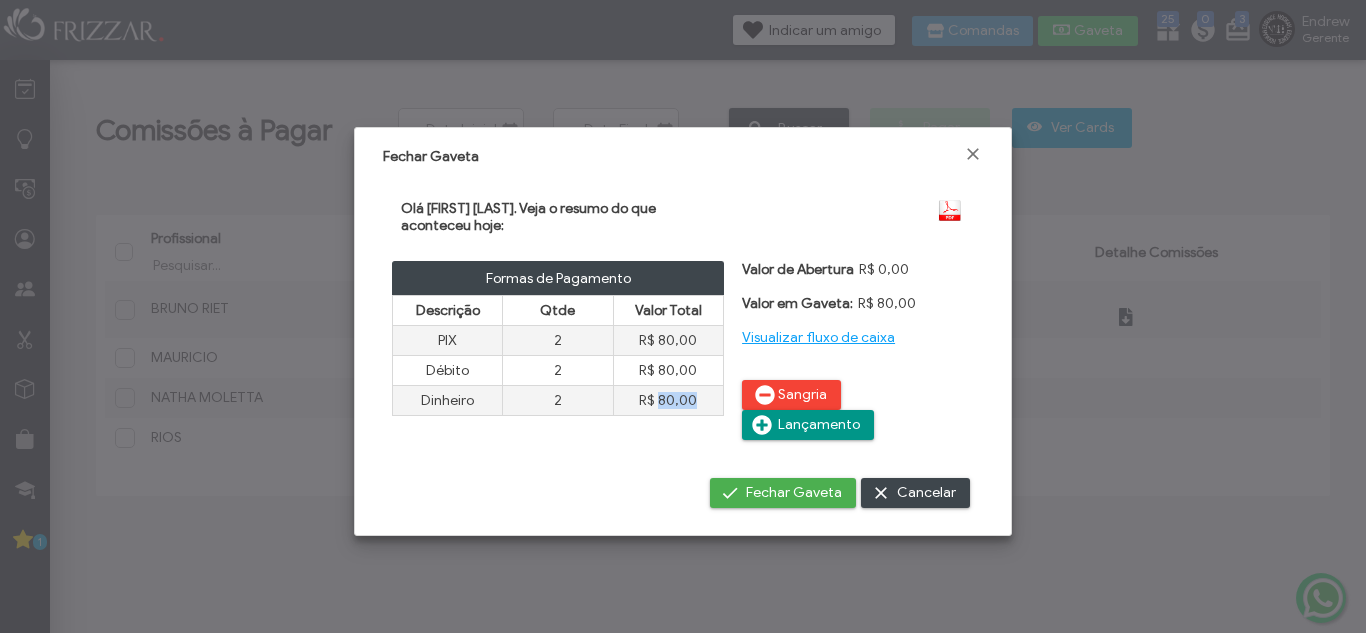click on "R$ 80,00" at bounding box center [668, 340] 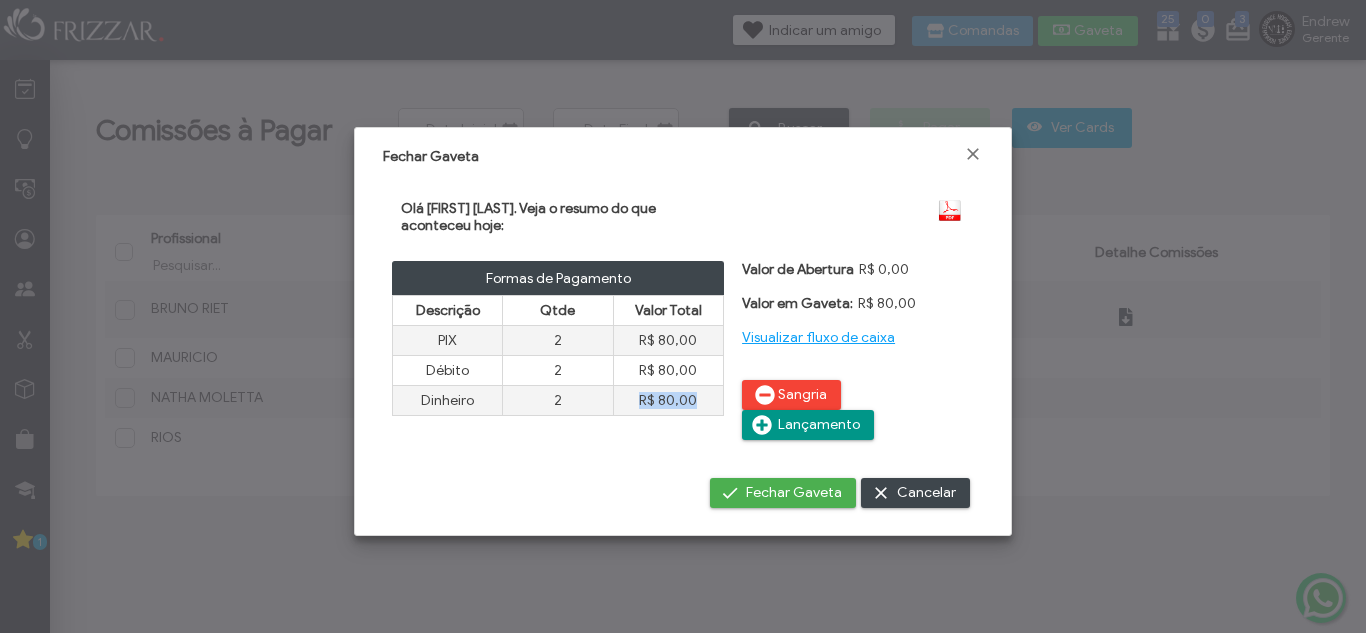 click on "R$ 80,00" at bounding box center (668, 340) 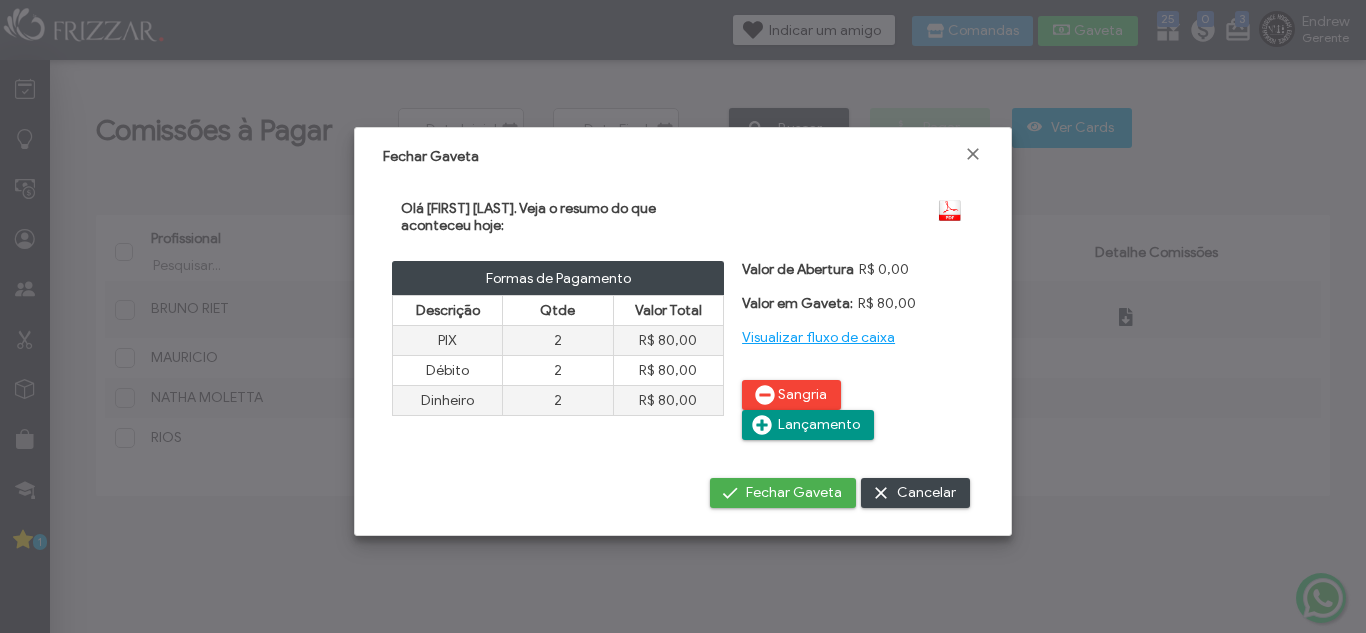 click at bounding box center (852, 213) 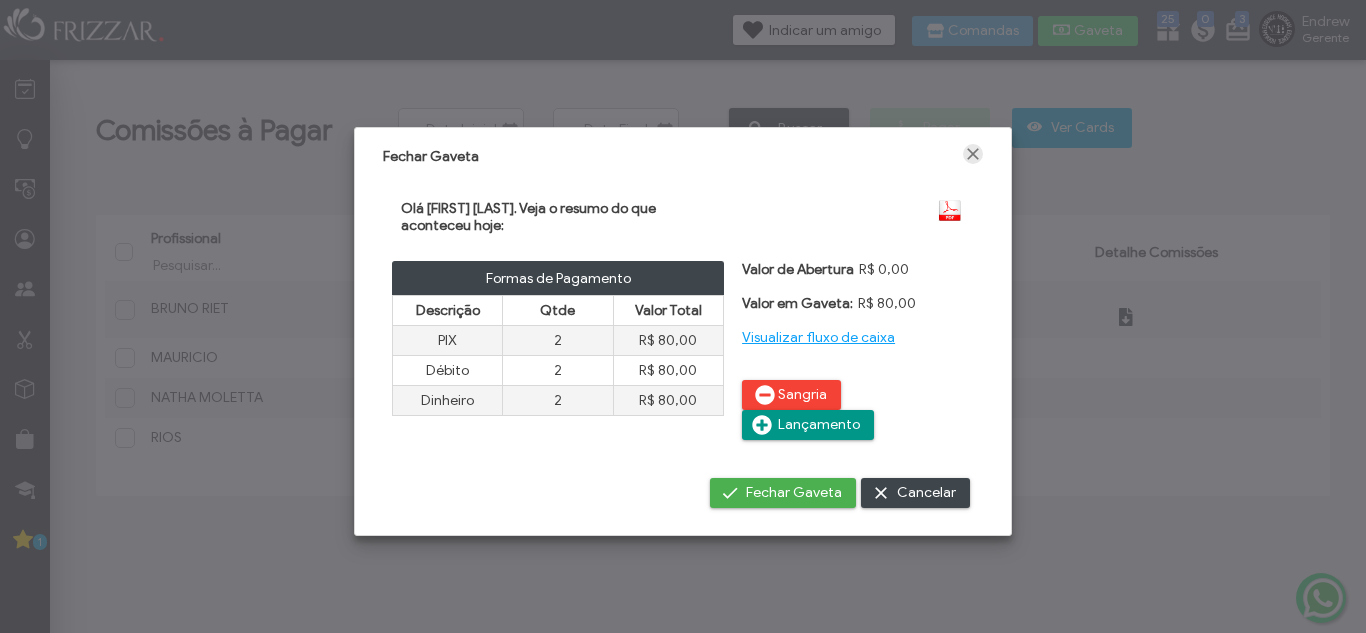 click at bounding box center (973, 154) 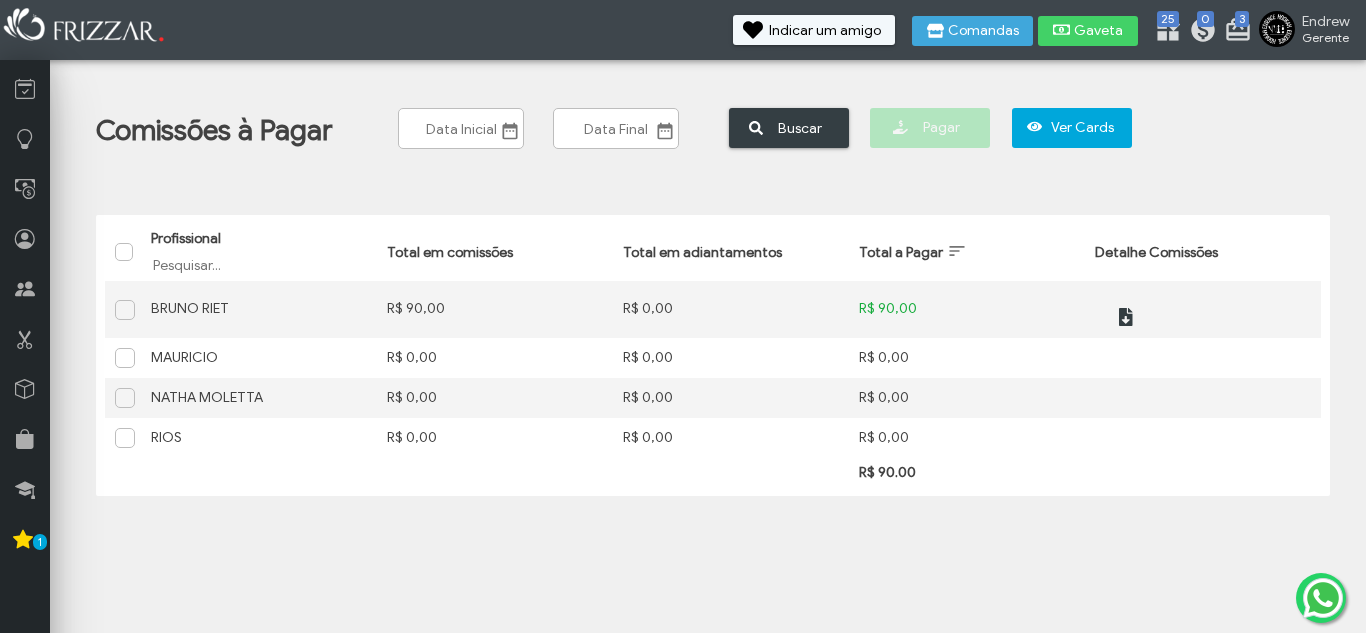 click on "Comissões à Pagar
ui-button
ui-button
Buscar
Pagar
Ver Cards
Ordenar Total a Pagar Crescente Total a Pagar Decrescente Profissional Filtrar por Profissional Total em comissões Total em adiantamentos Total a Pagar Detalhe Comissões Profissional BRUNO RIET Total em comissões R$ 90,00 Total em adiantamentos R$ 0,00 Total a Pagar R$ 90,00 Detalhe Comissões R$ 0,00" at bounding box center (713, 291) 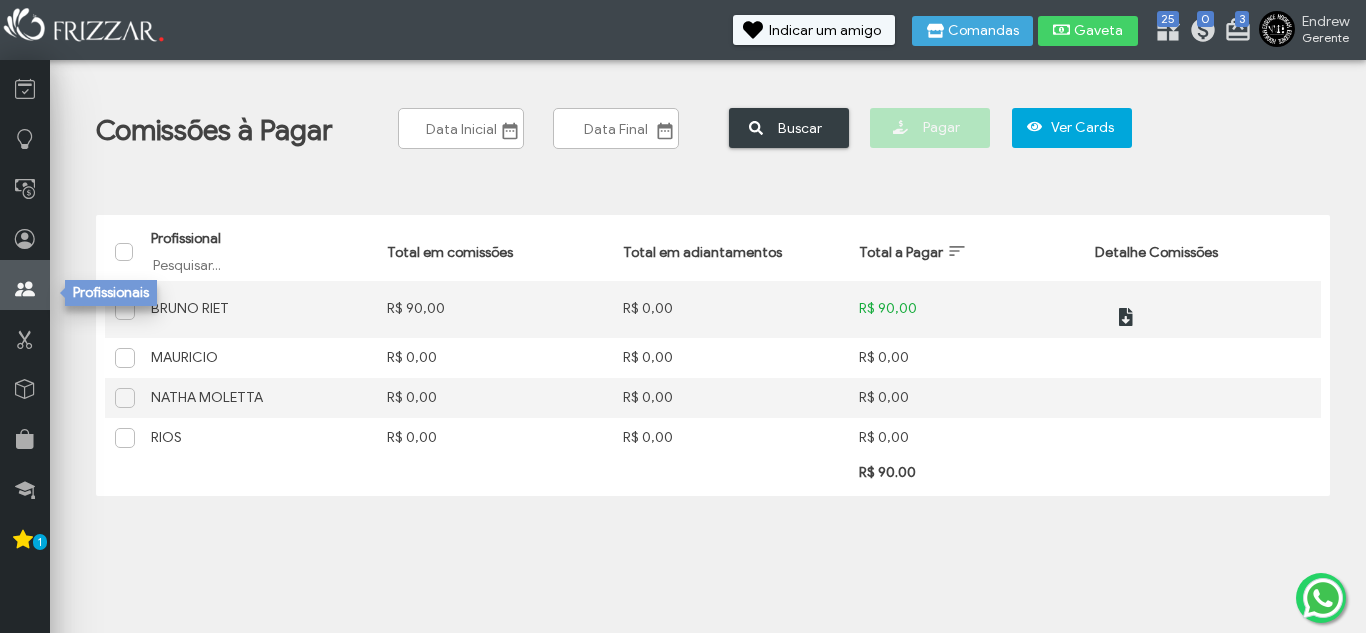 click at bounding box center (25, 289) 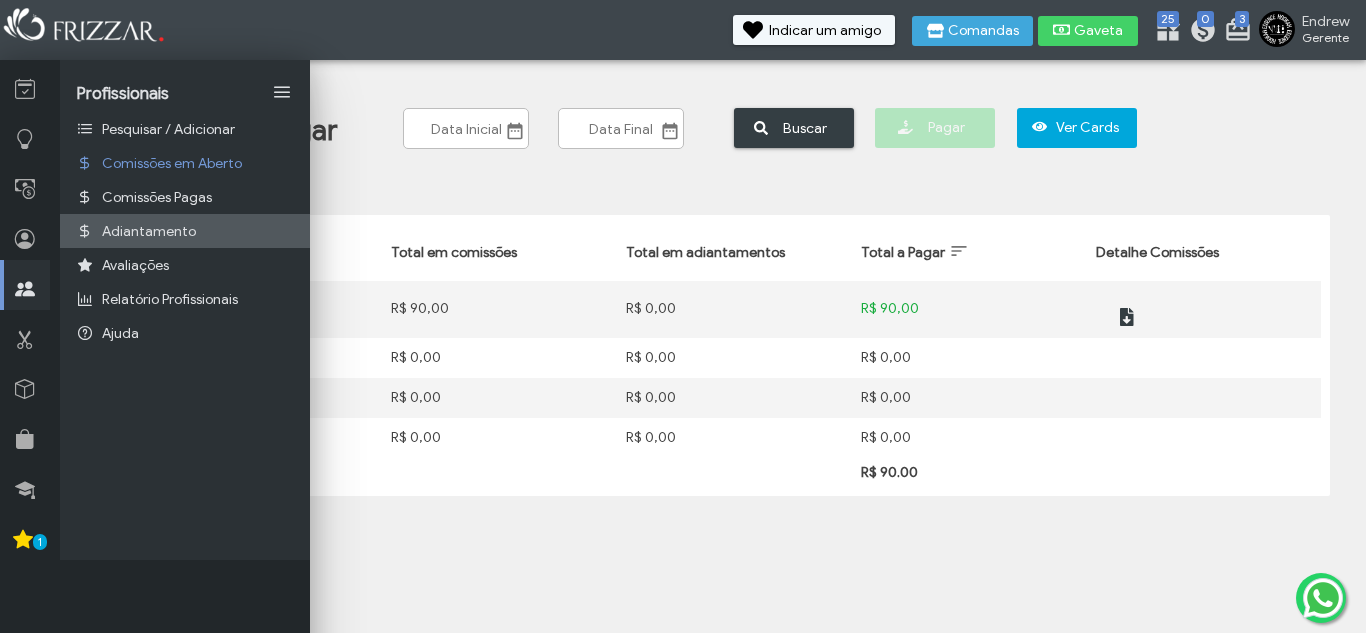 click on "Adiantamento" at bounding box center (149, 231) 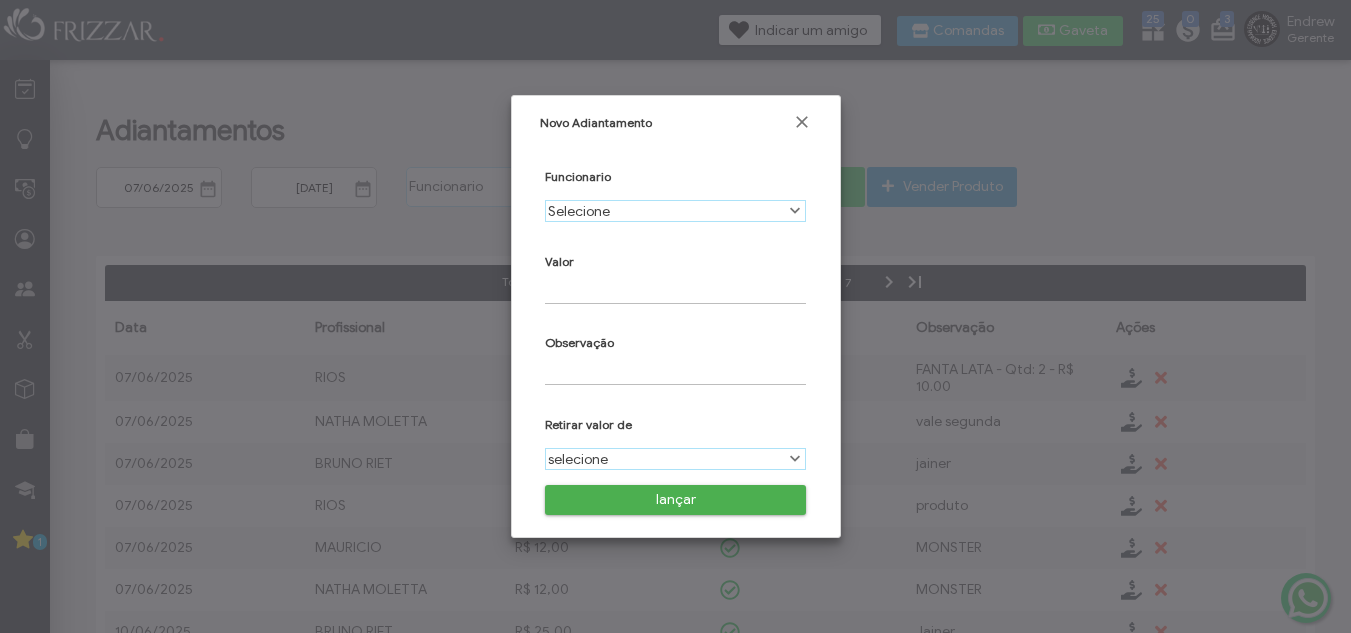scroll, scrollTop: 0, scrollLeft: 0, axis: both 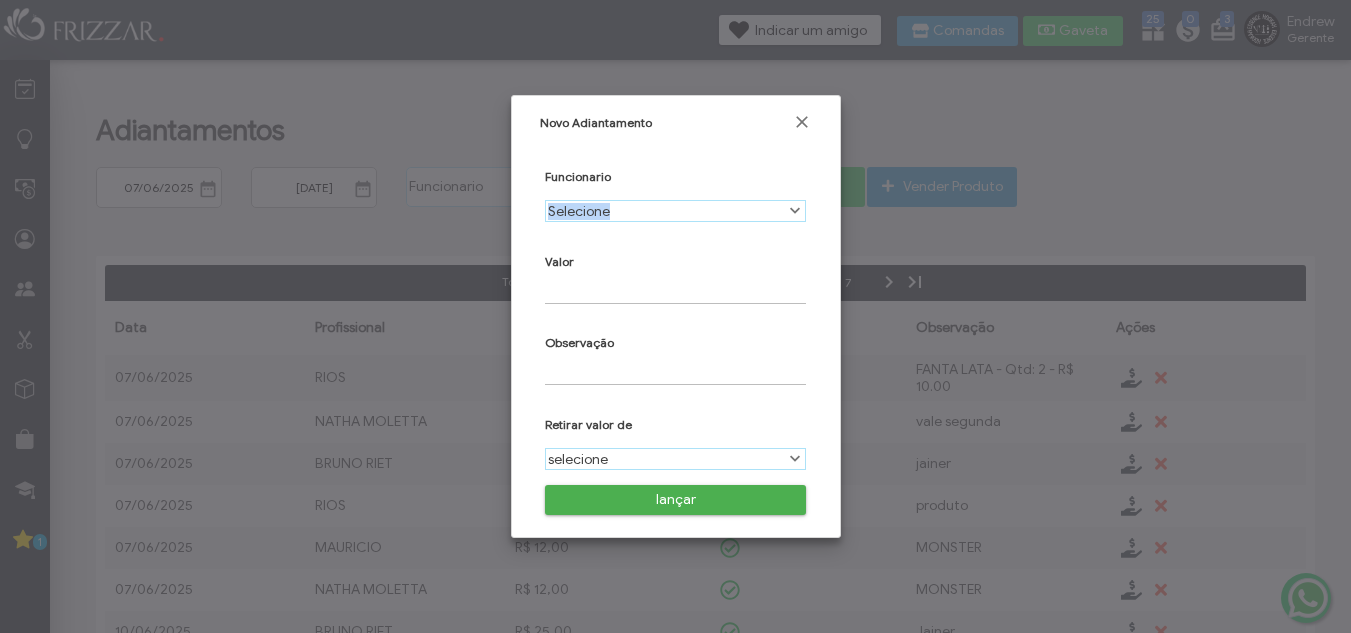 click on "Selecione [FIRST] [LAST] [FIRST] [LAST] Selecione" at bounding box center (675, 211) 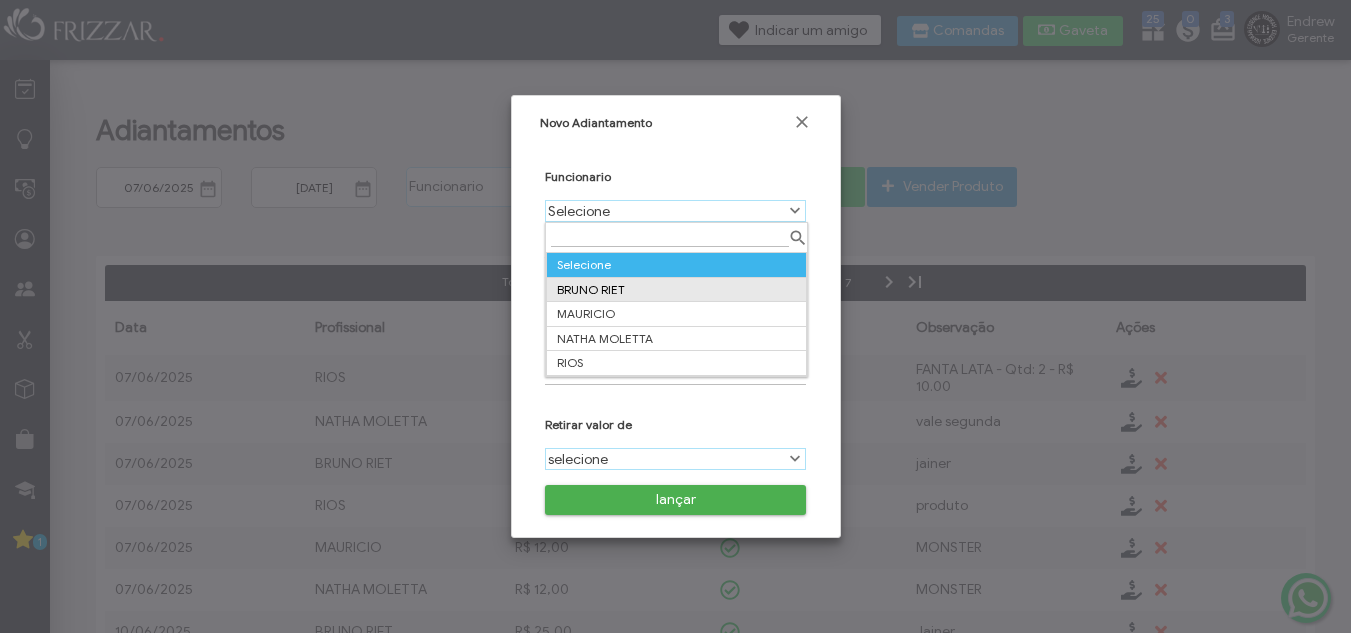 click on "BRUNO RIET" at bounding box center (676, 289) 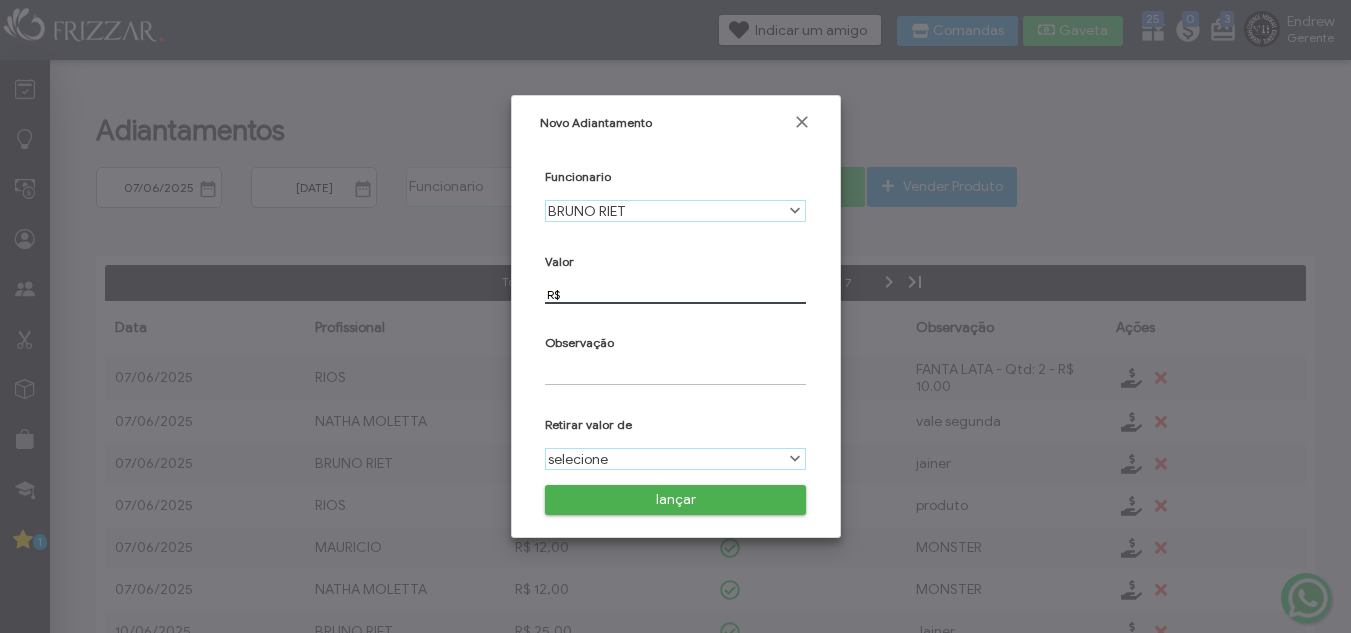 click on "R$" at bounding box center (675, 294) 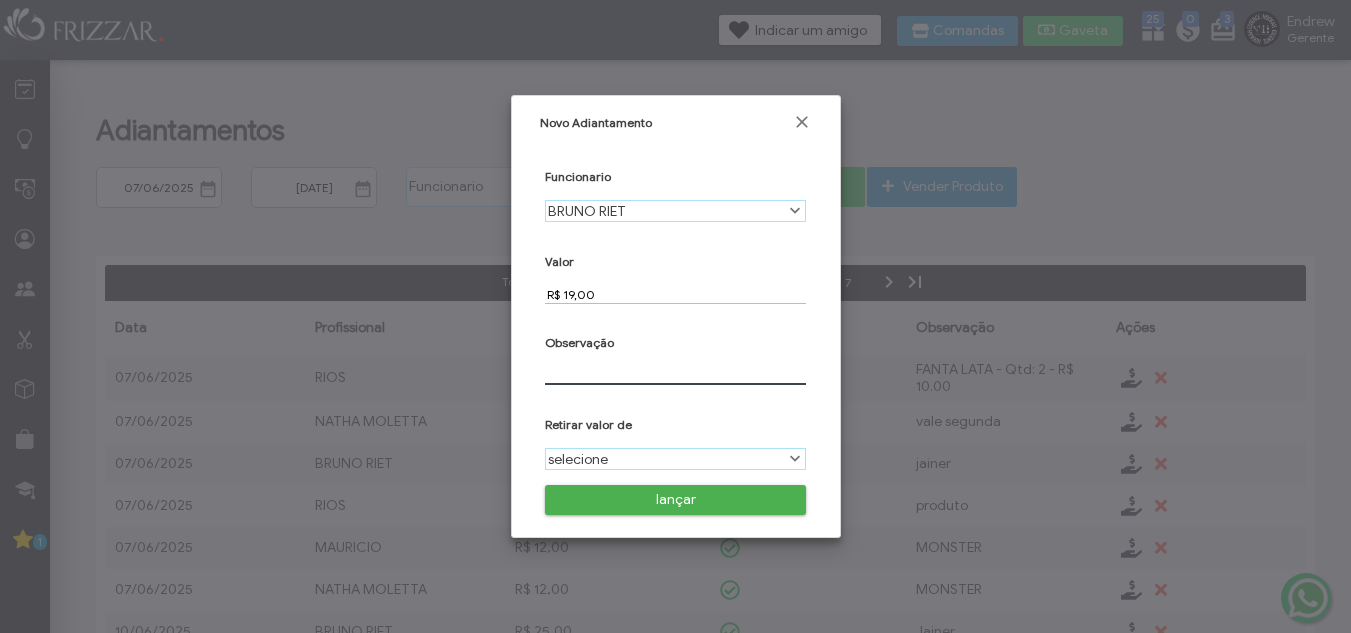 click at bounding box center (675, 375) 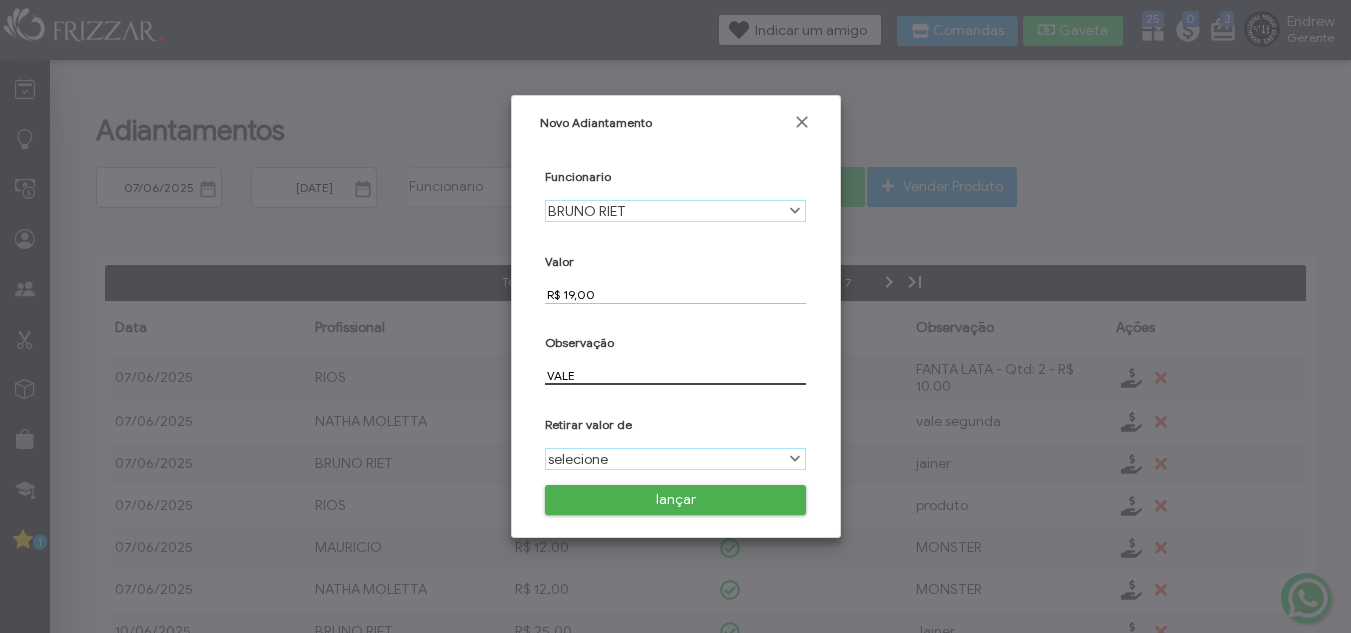 click on "selecione" at bounding box center [664, 459] 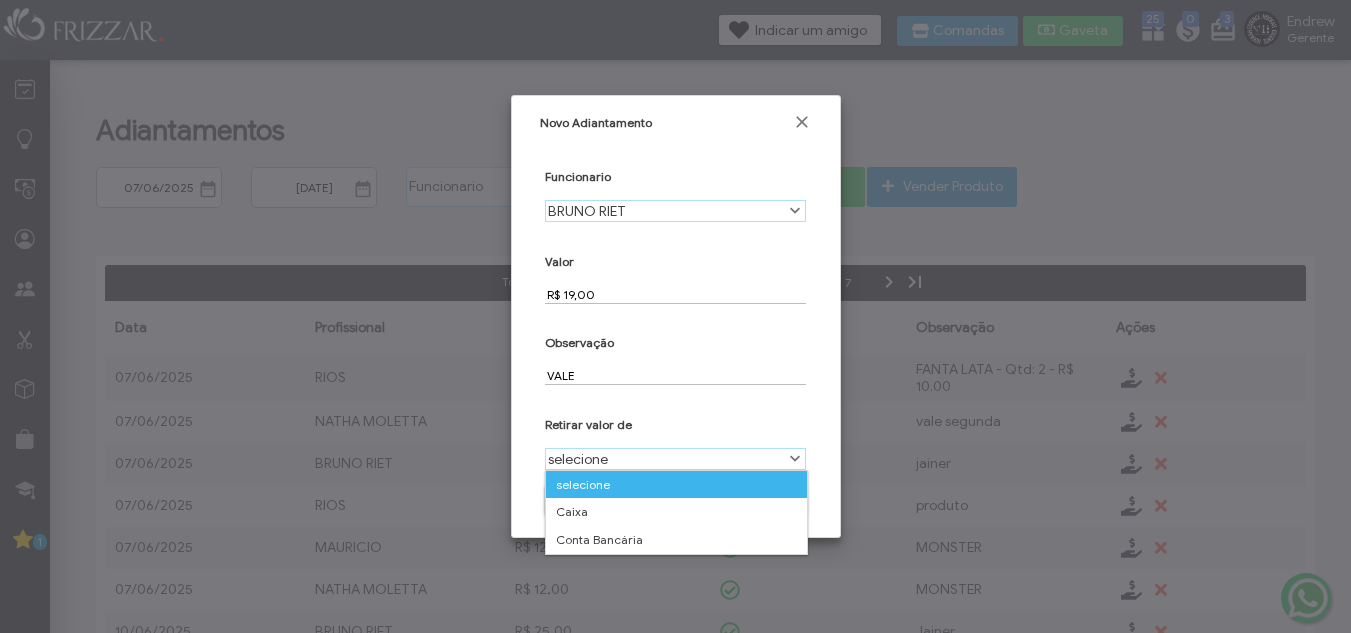 scroll, scrollTop: 11, scrollLeft: 89, axis: both 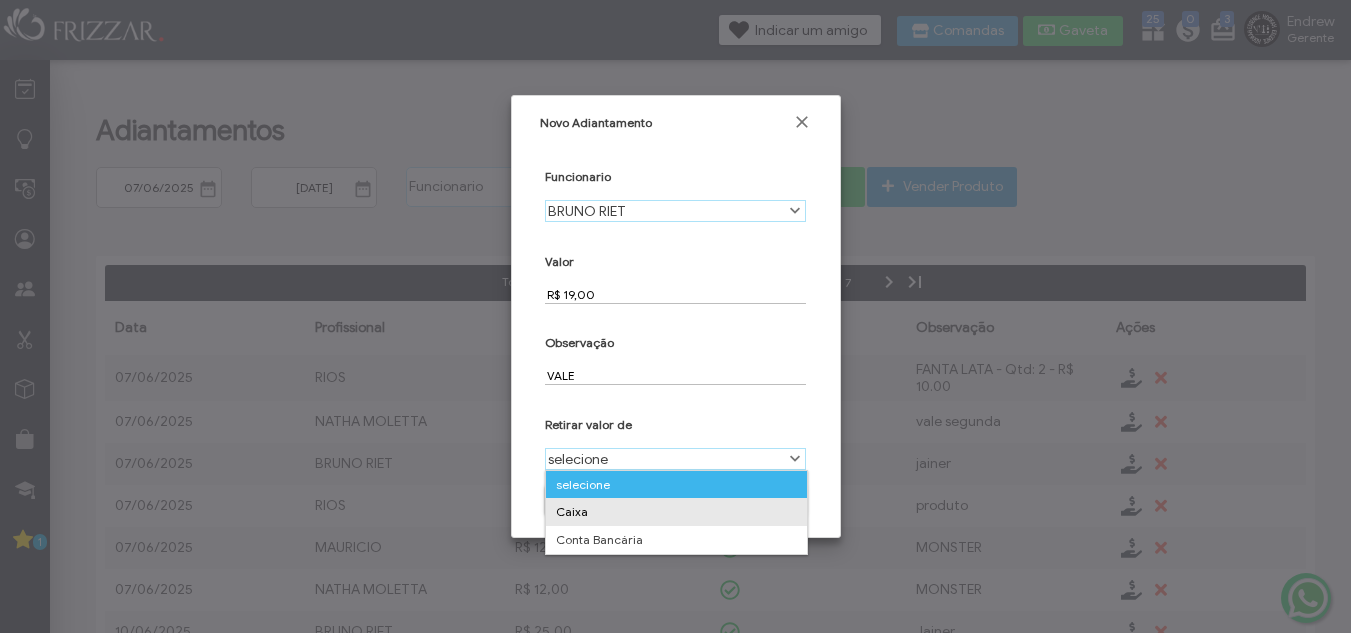click on "Caixa" at bounding box center [676, 512] 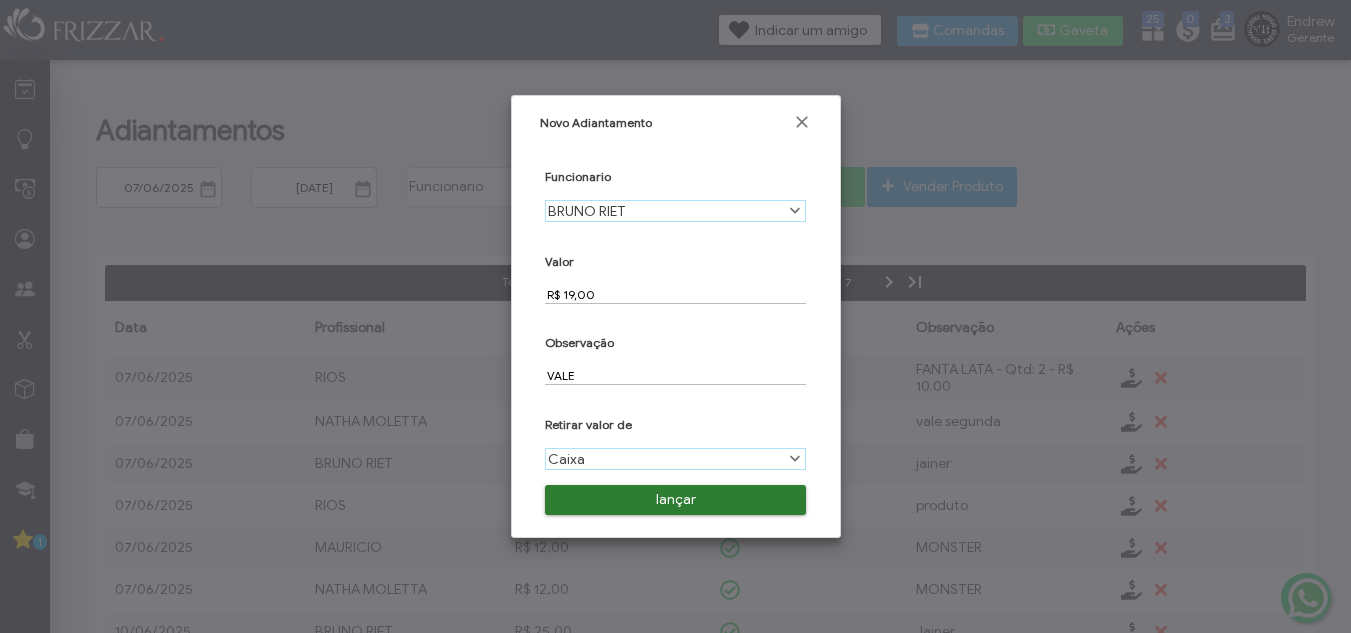 scroll, scrollTop: 11, scrollLeft: 89, axis: both 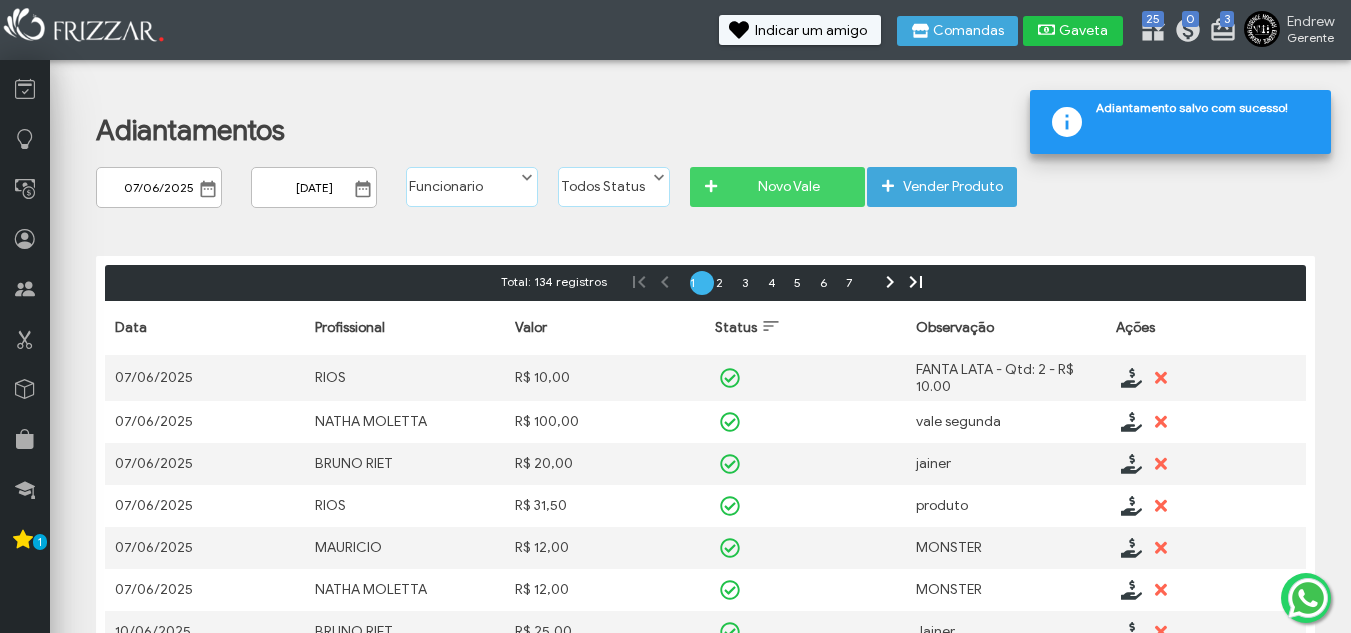 click on "Gaveta" at bounding box center [1084, 31] 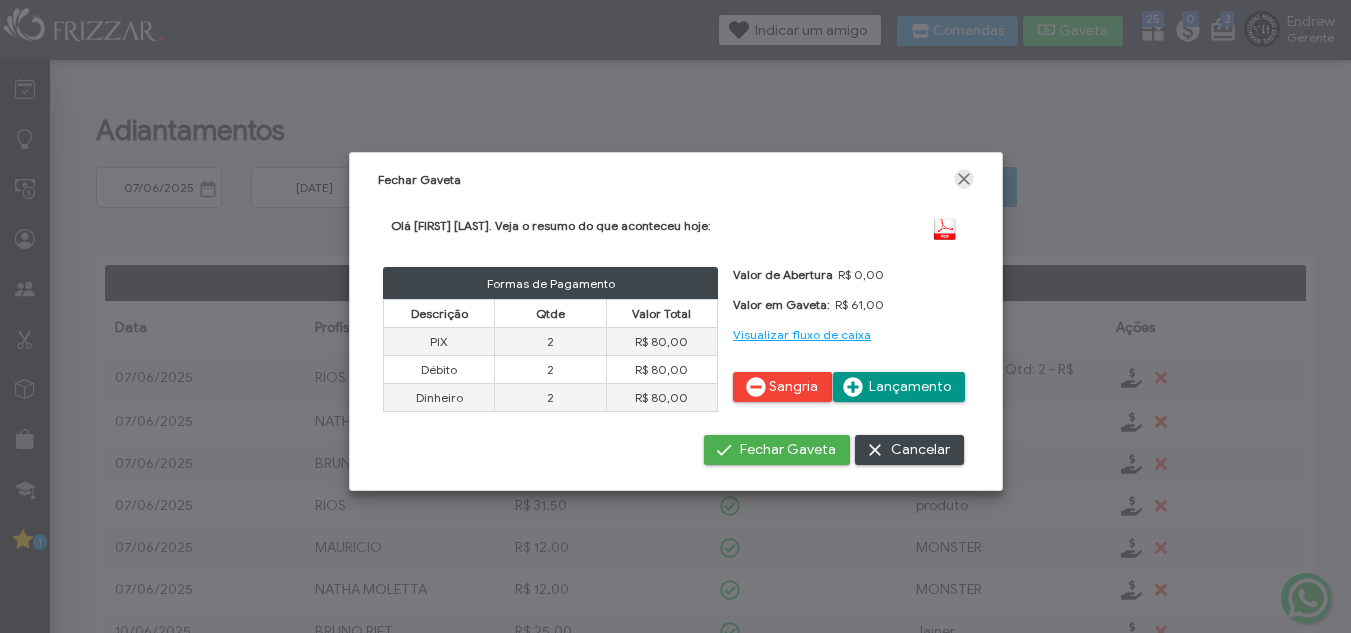 click at bounding box center [964, 179] 